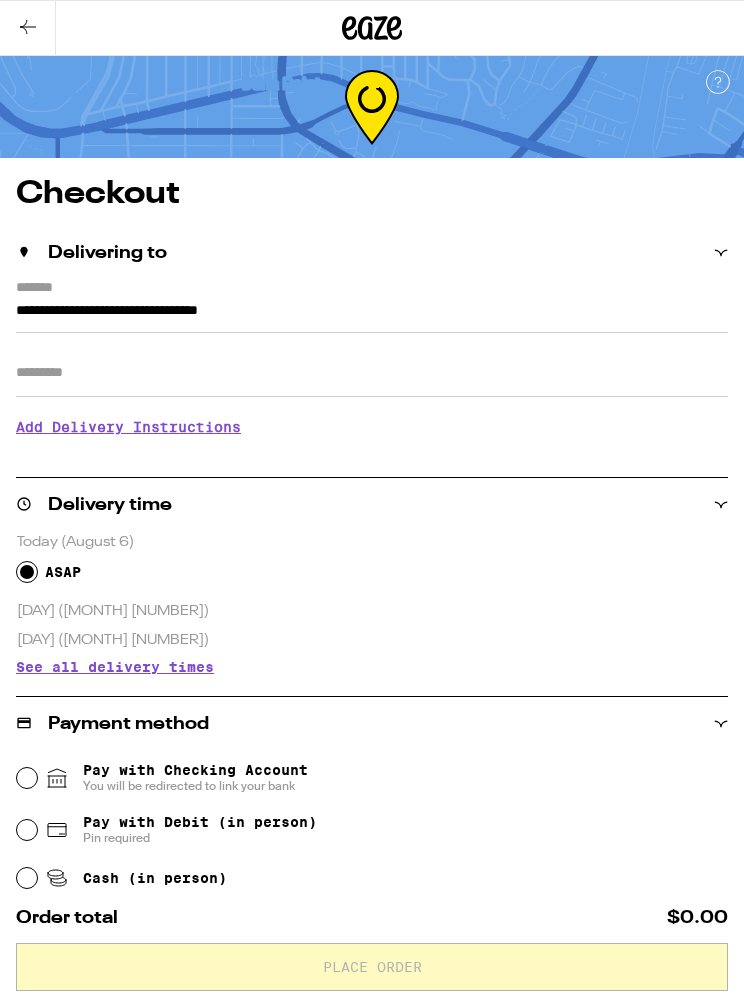 scroll, scrollTop: 0, scrollLeft: 0, axis: both 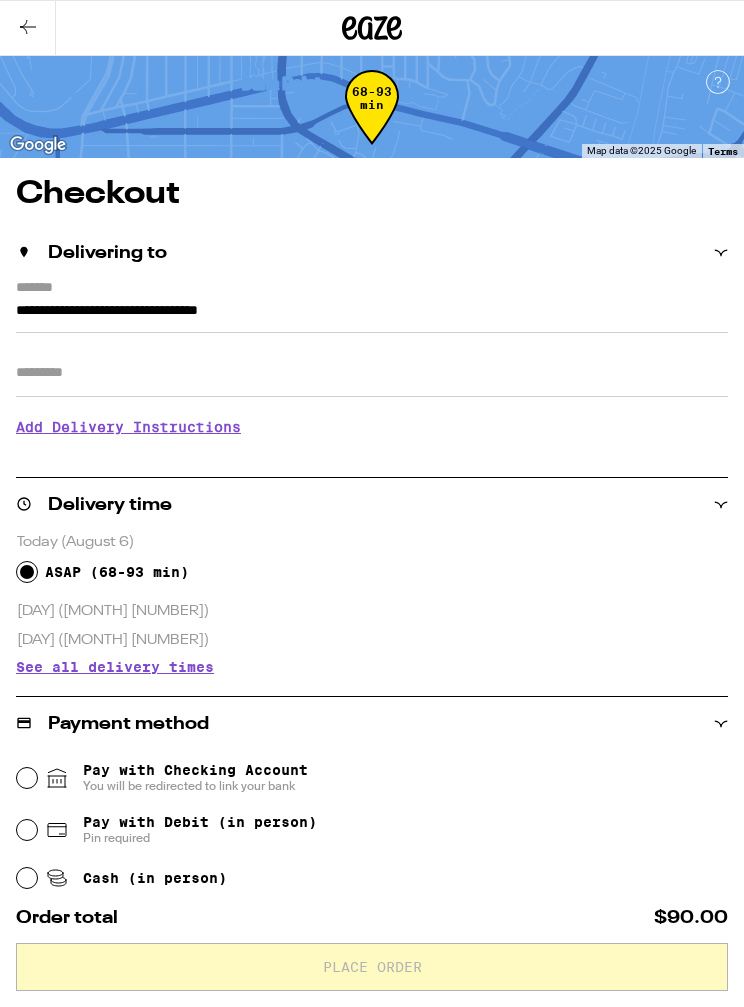 click 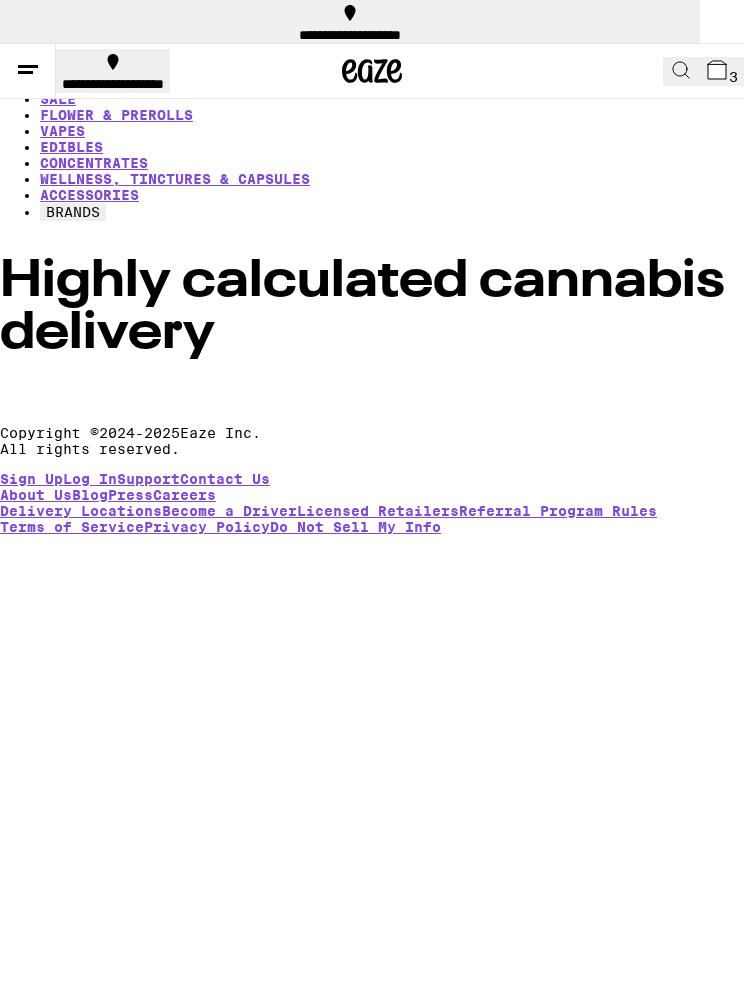scroll, scrollTop: 0, scrollLeft: 0, axis: both 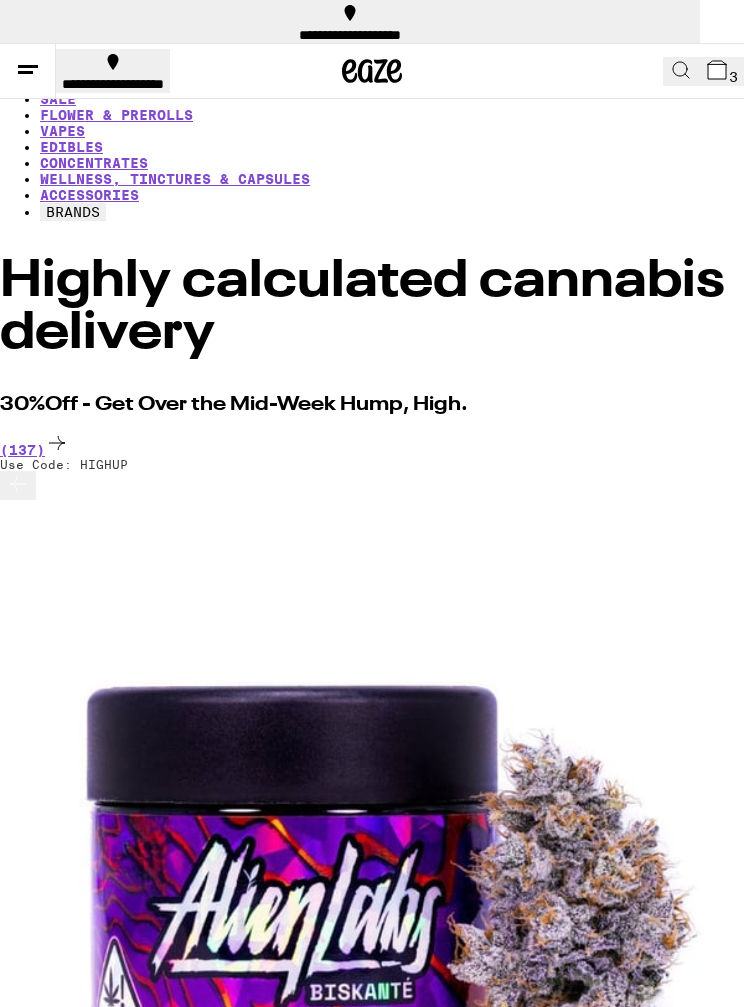 click 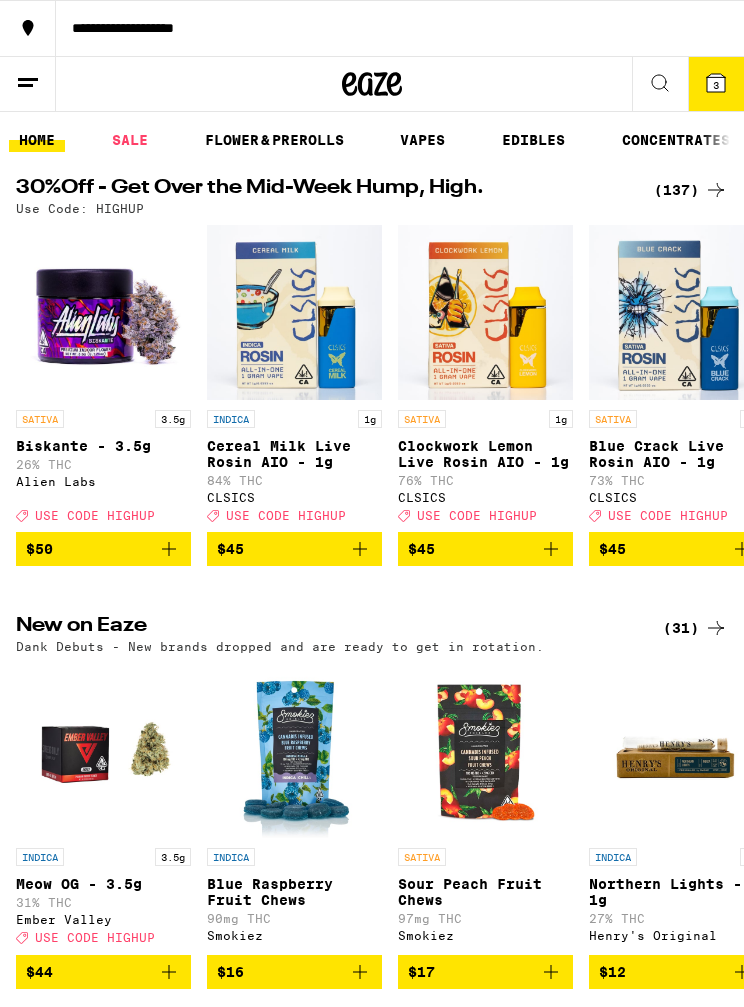 scroll, scrollTop: 0, scrollLeft: 0, axis: both 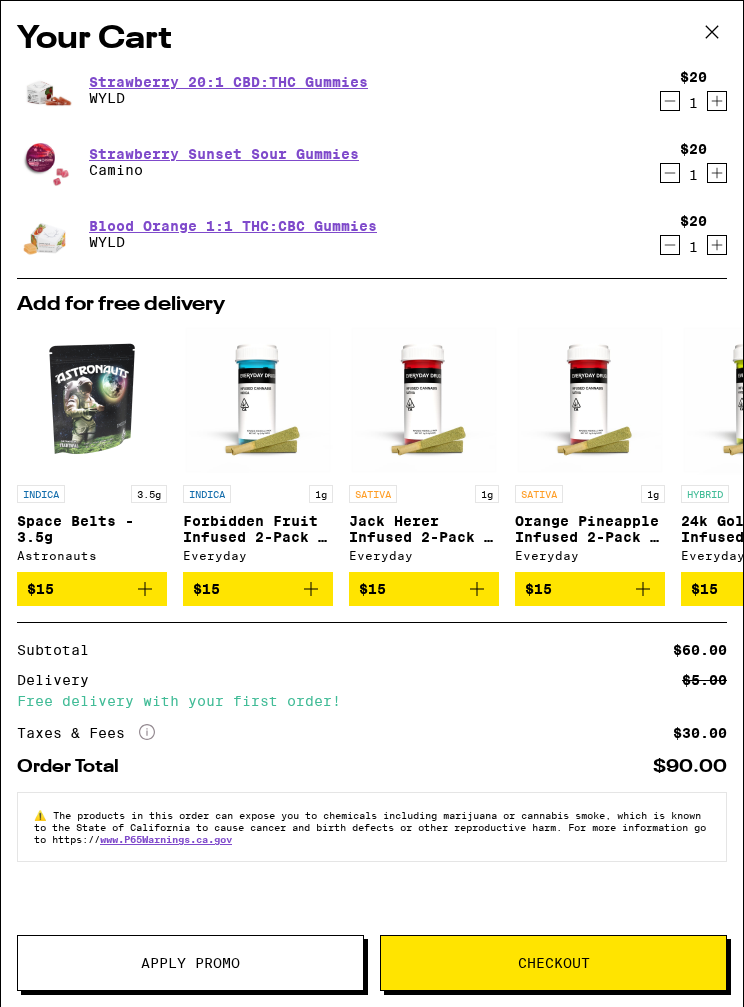 click on "Blood Orange 1:1 THC:CBC Gummies" at bounding box center [233, 226] 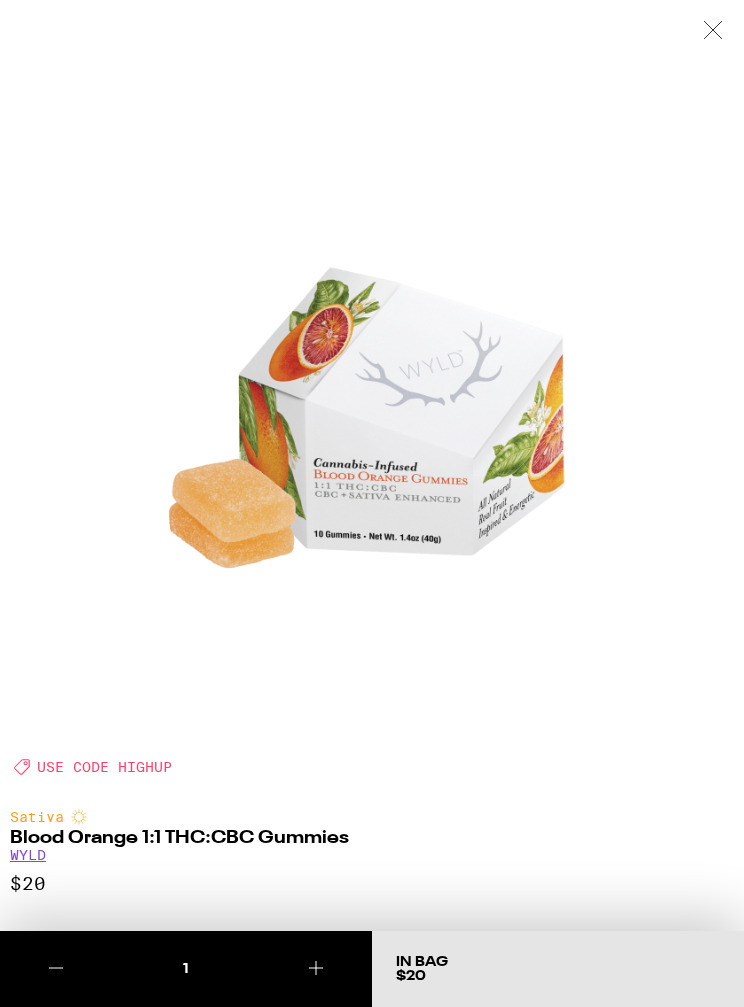 scroll, scrollTop: 0, scrollLeft: 0, axis: both 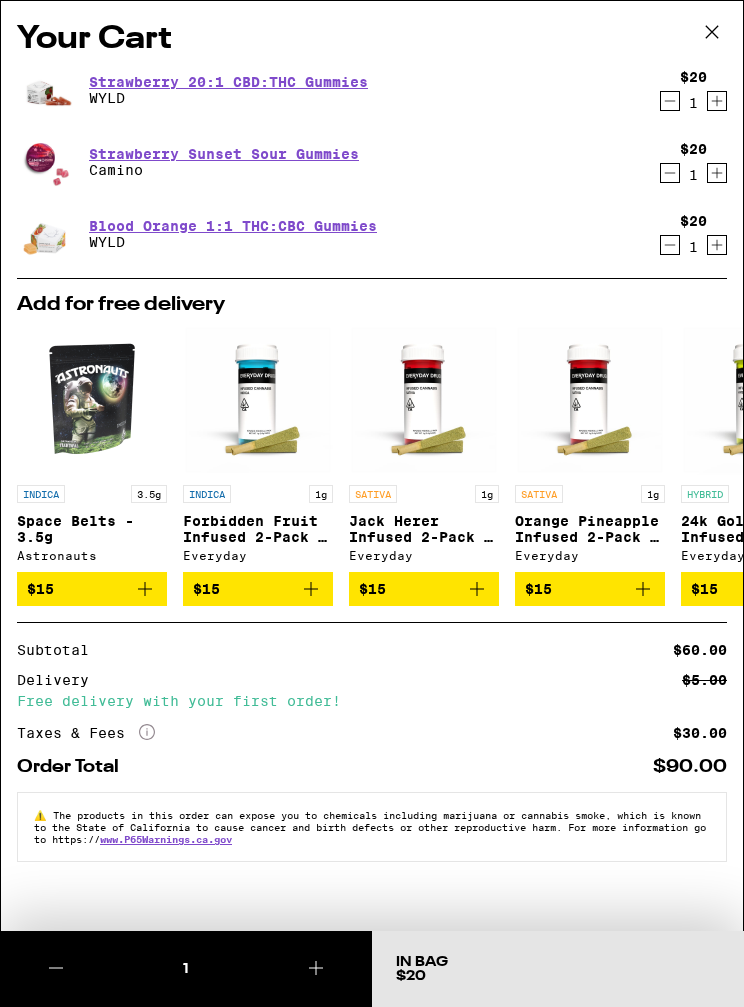 click on "Strawberry Sunset Sour Gummies" at bounding box center (224, 154) 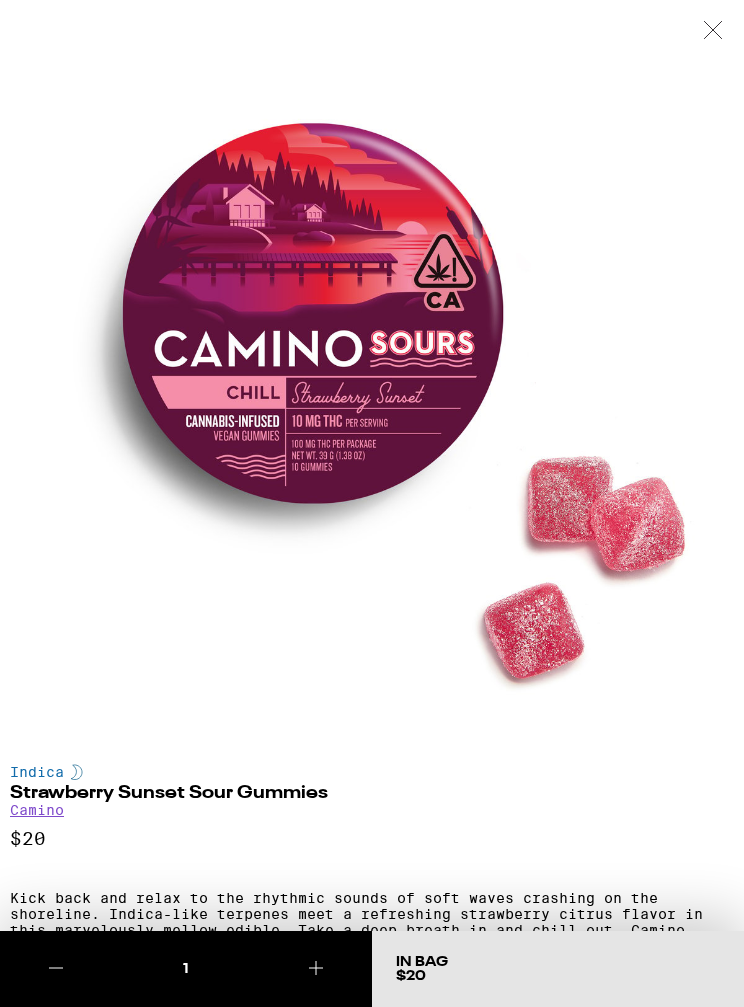 scroll, scrollTop: 0, scrollLeft: 0, axis: both 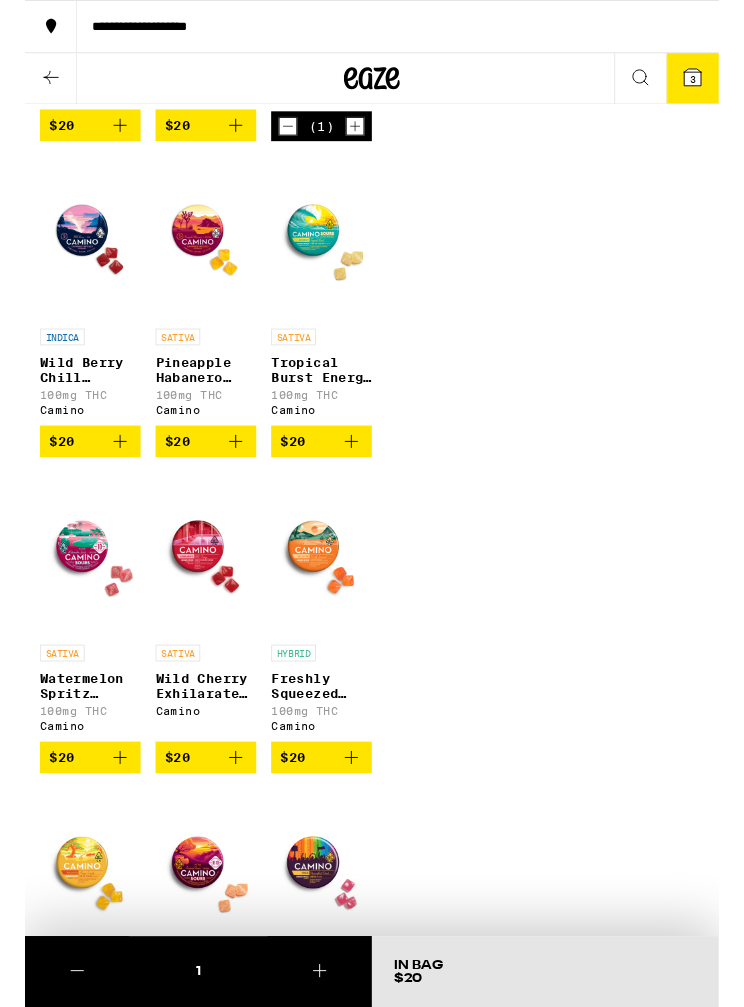 click at bounding box center [318, 593] 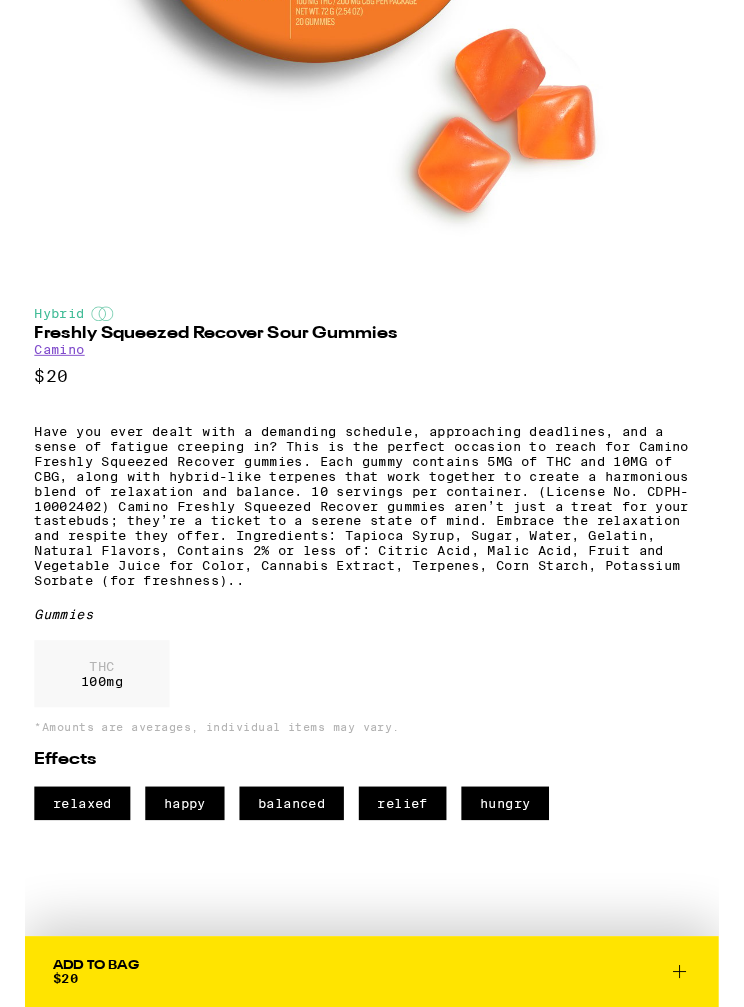 scroll, scrollTop: 491, scrollLeft: 0, axis: vertical 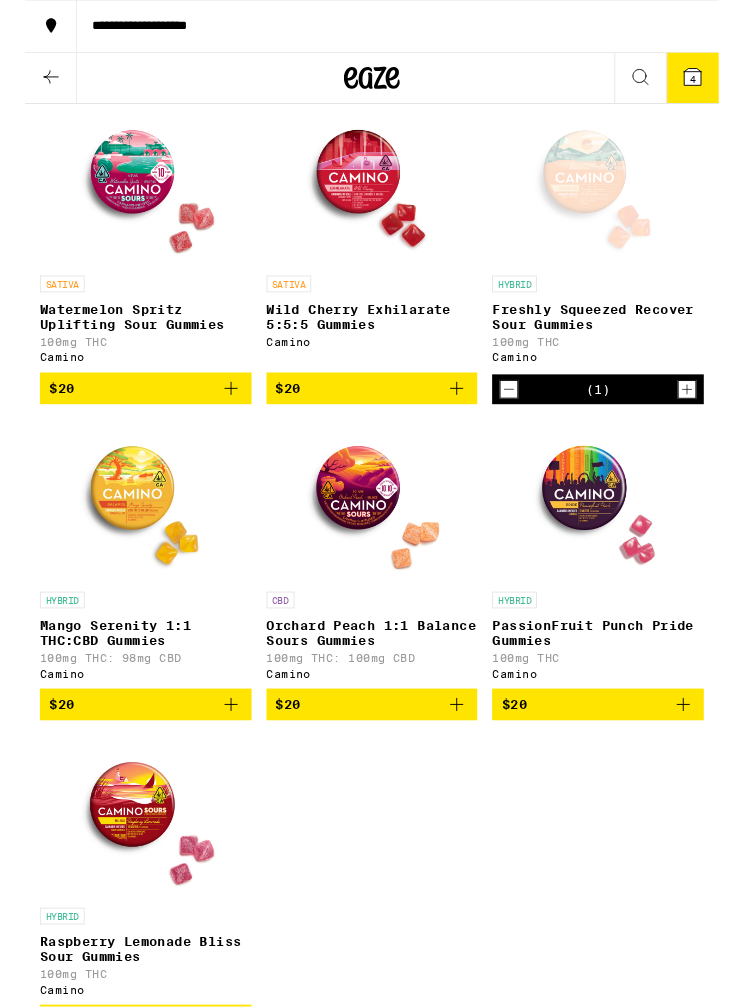 click on "Orchard Peach 1:1 Balance Sours Gummies" at bounding box center [372, 679] 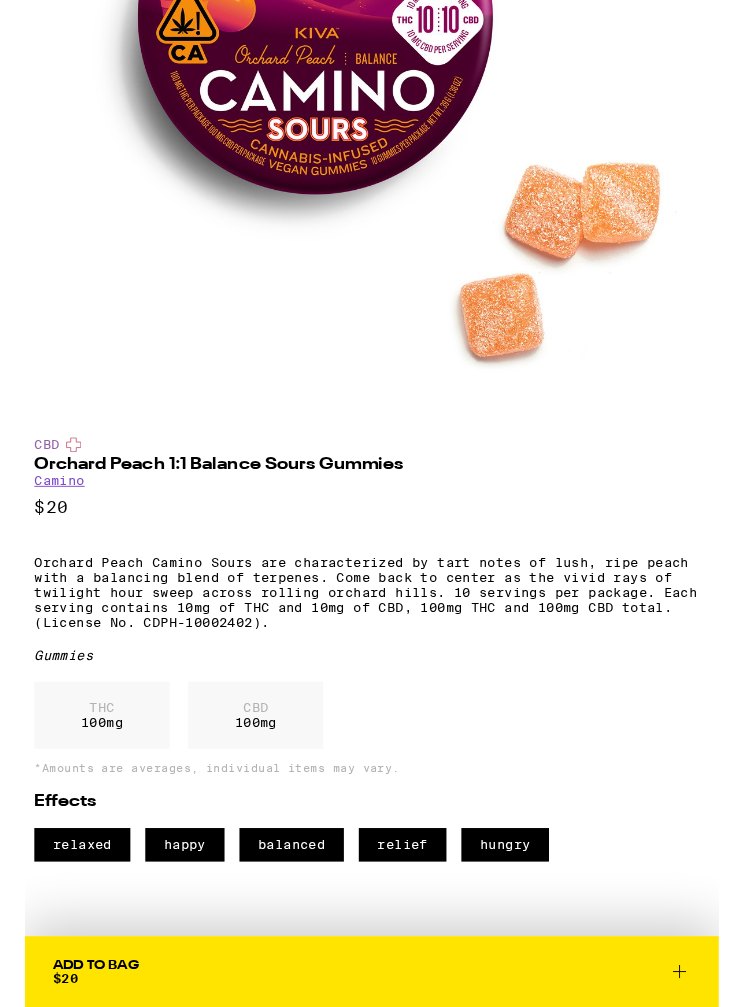 scroll, scrollTop: 299, scrollLeft: 0, axis: vertical 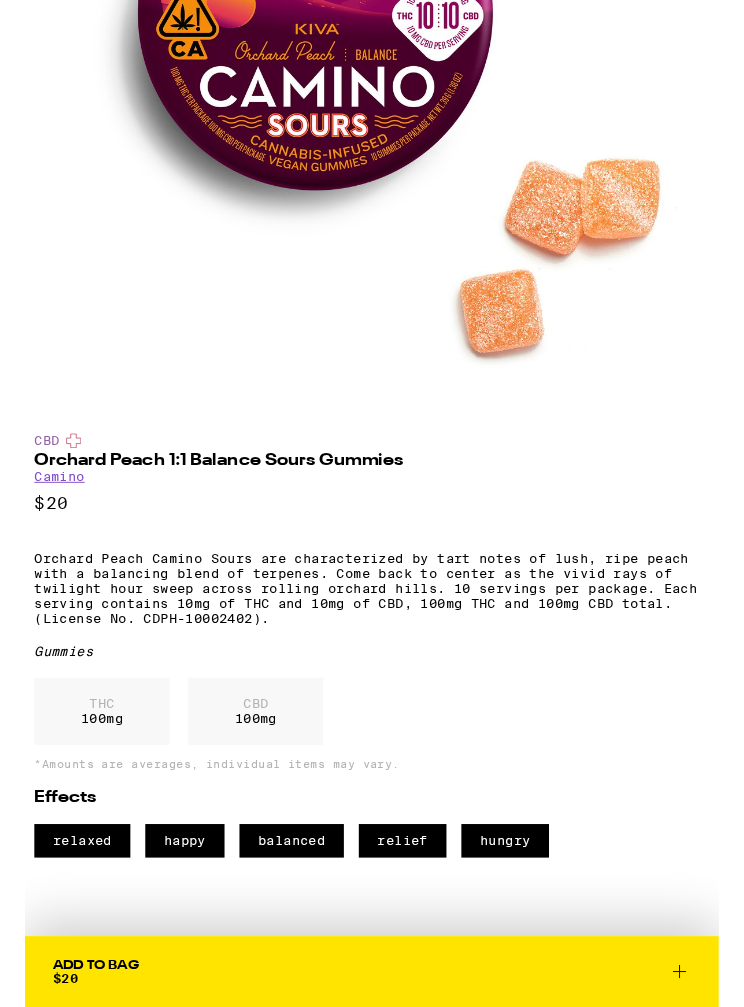 click on "Add To Bag $20" at bounding box center (372, 1042) 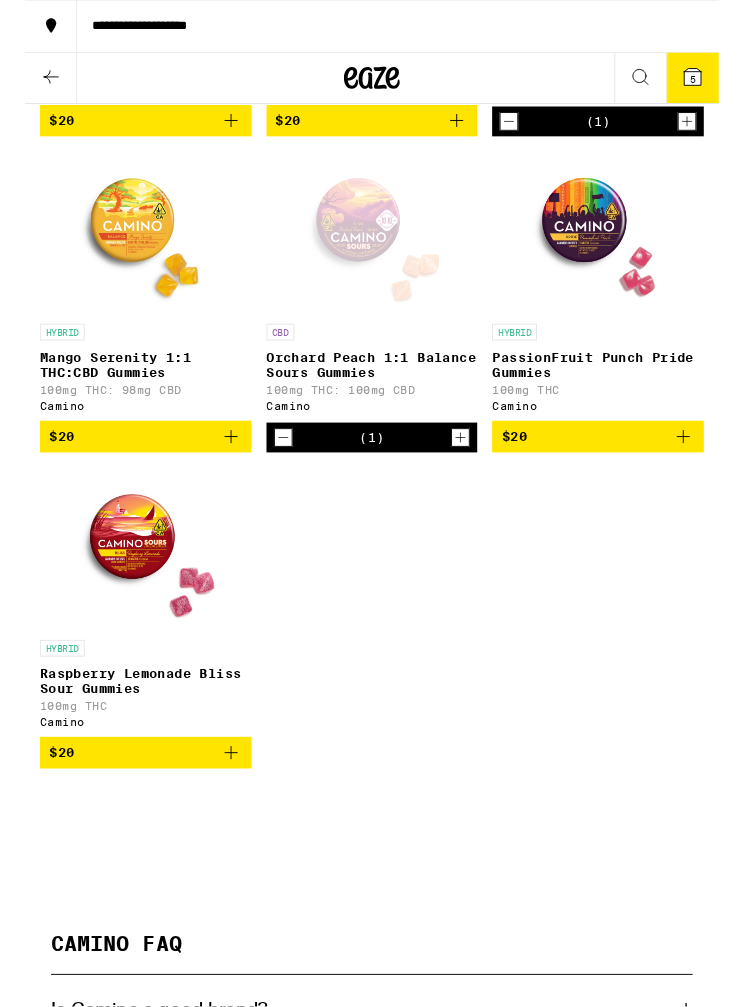 scroll, scrollTop: 1580, scrollLeft: 0, axis: vertical 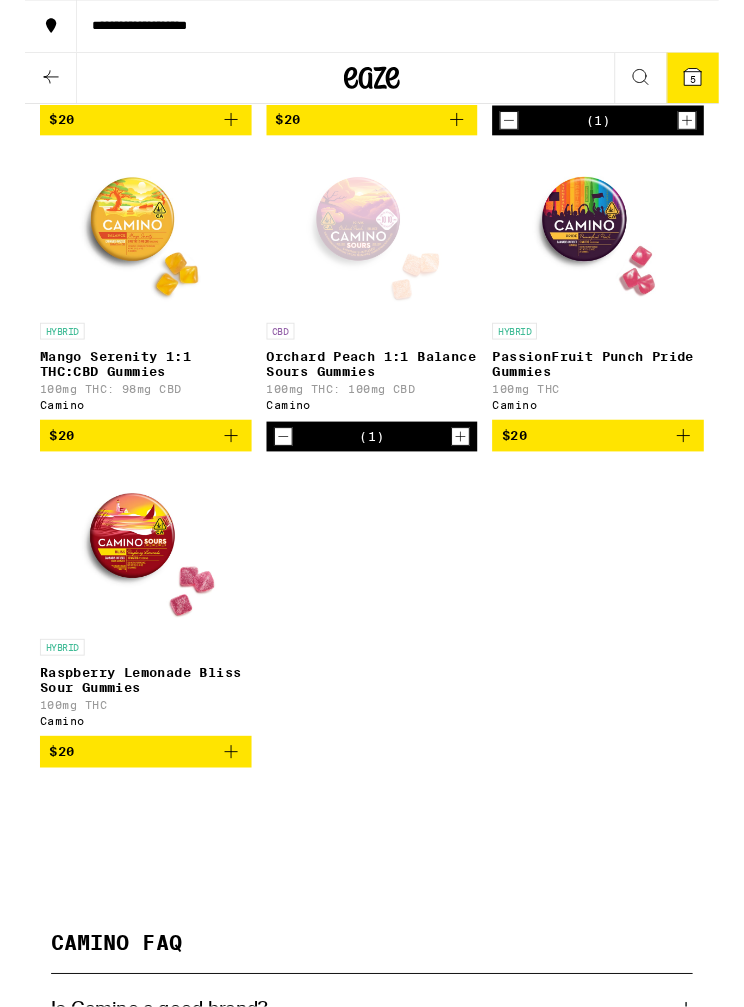 click at bounding box center [129, 588] 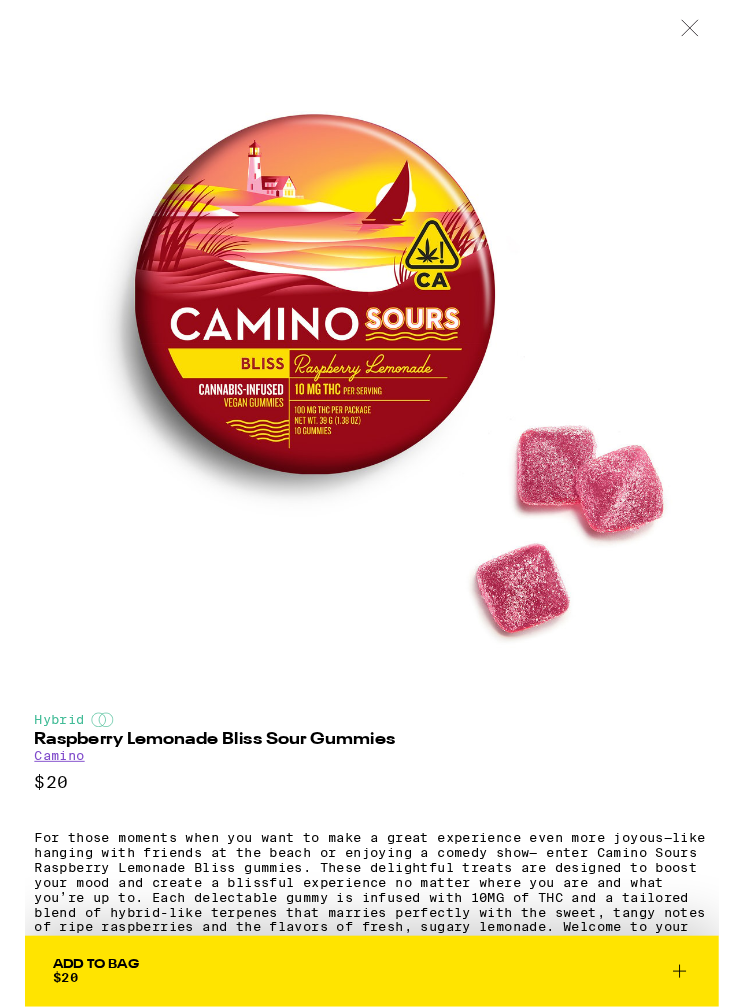 scroll, scrollTop: 1581, scrollLeft: 0, axis: vertical 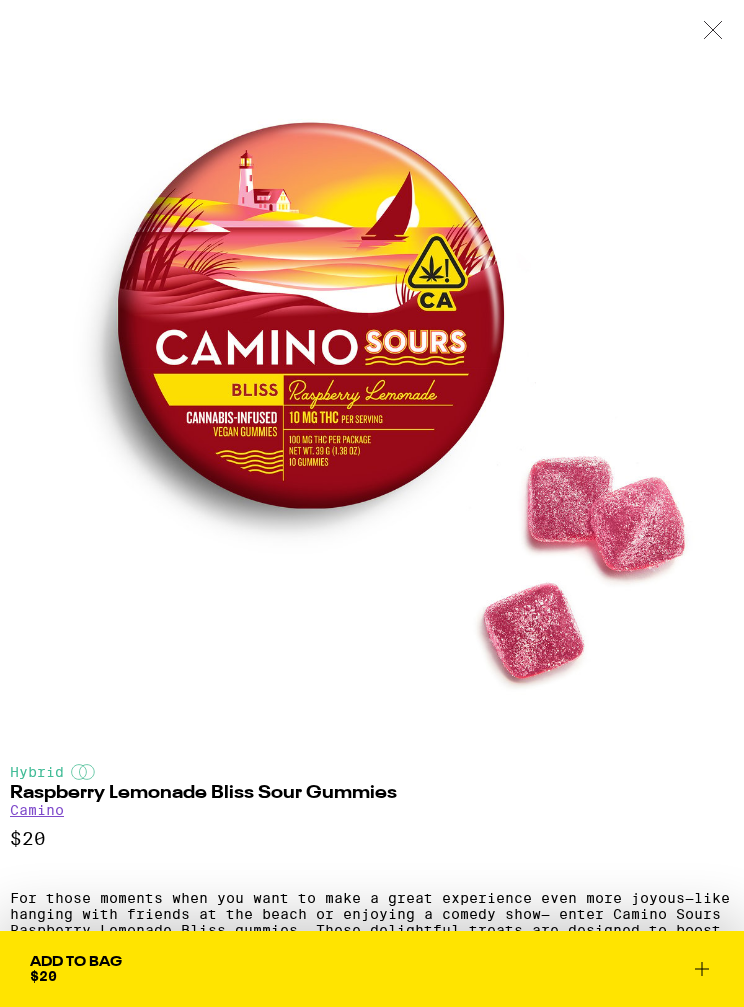 click at bounding box center (713, 31) 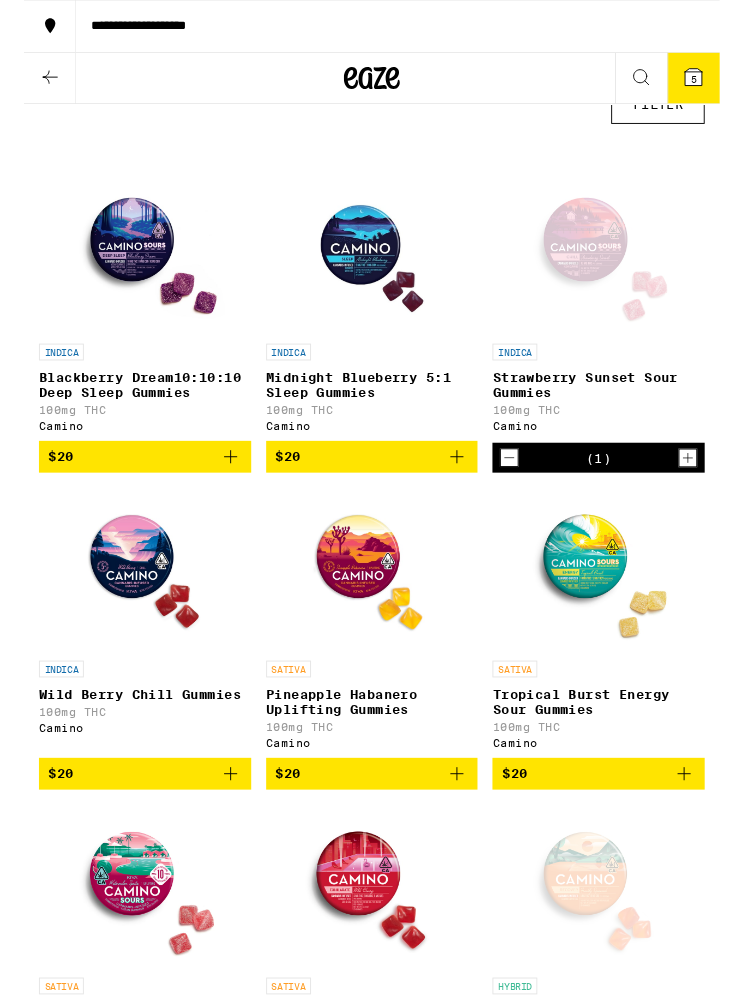 scroll, scrollTop: 543, scrollLeft: 0, axis: vertical 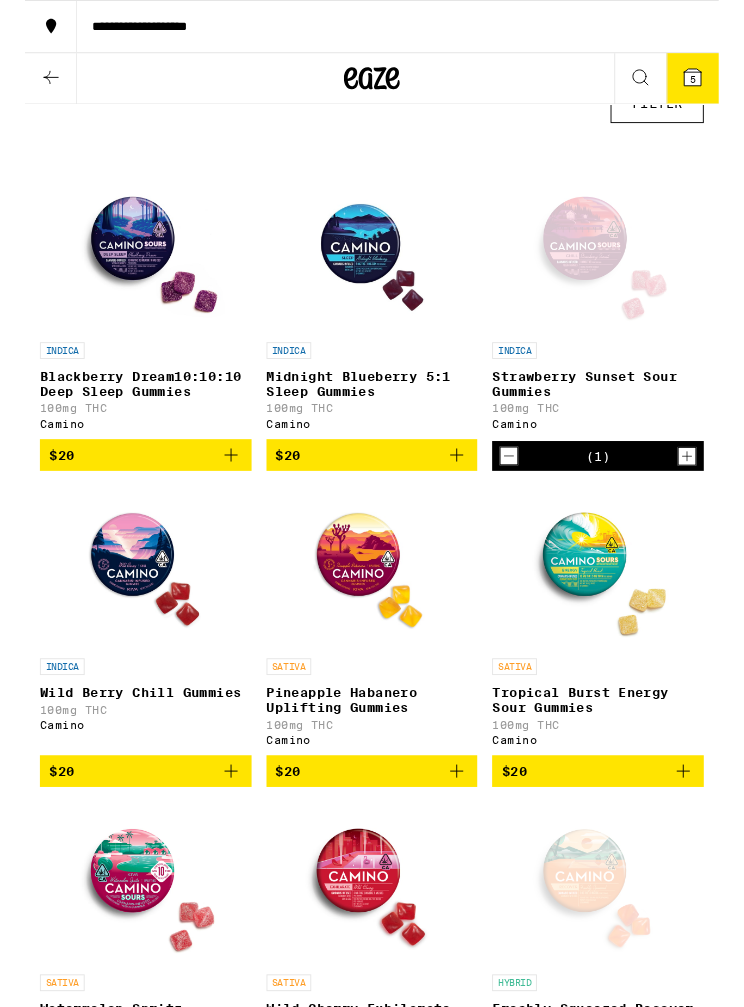 click at bounding box center [614, 608] 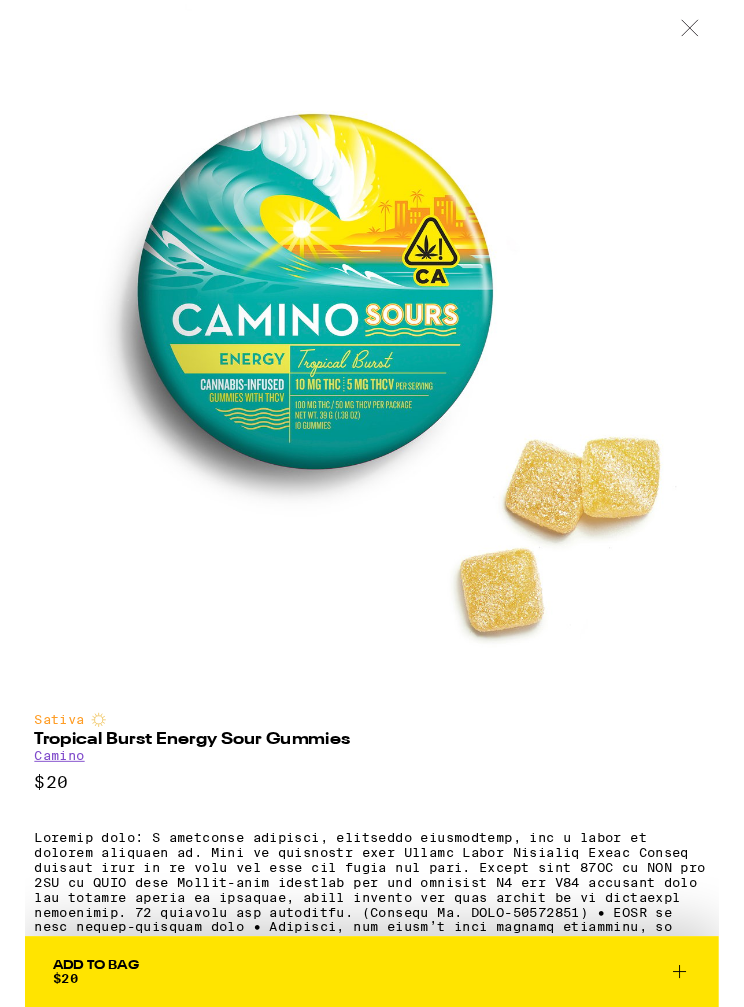 scroll, scrollTop: 0, scrollLeft: 0, axis: both 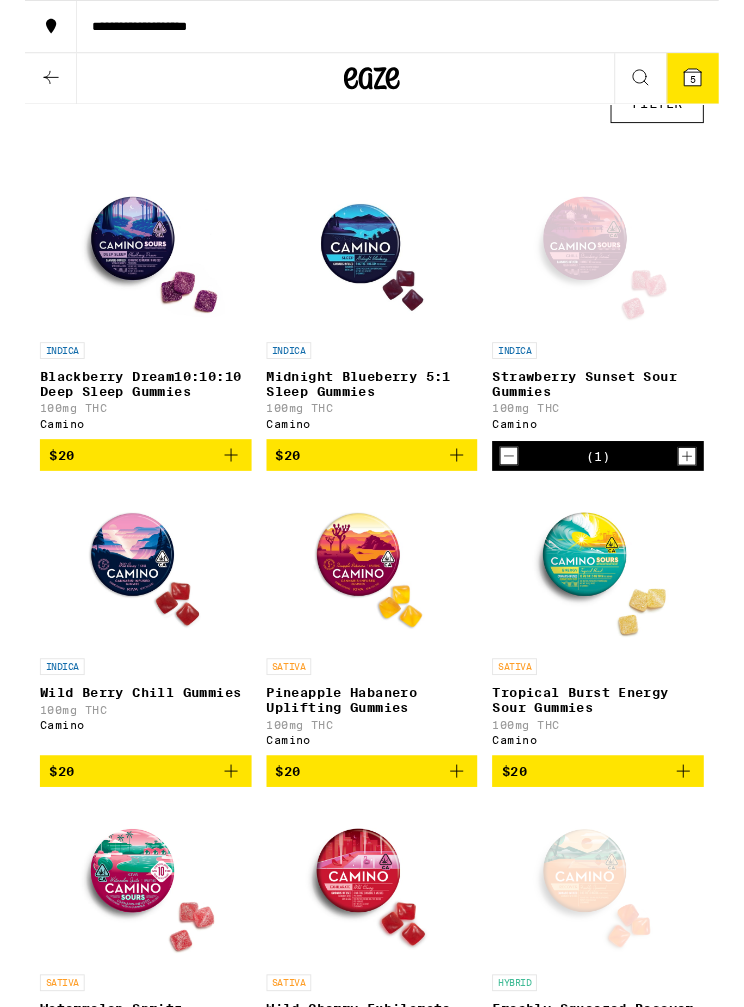 click at bounding box center (129, 269) 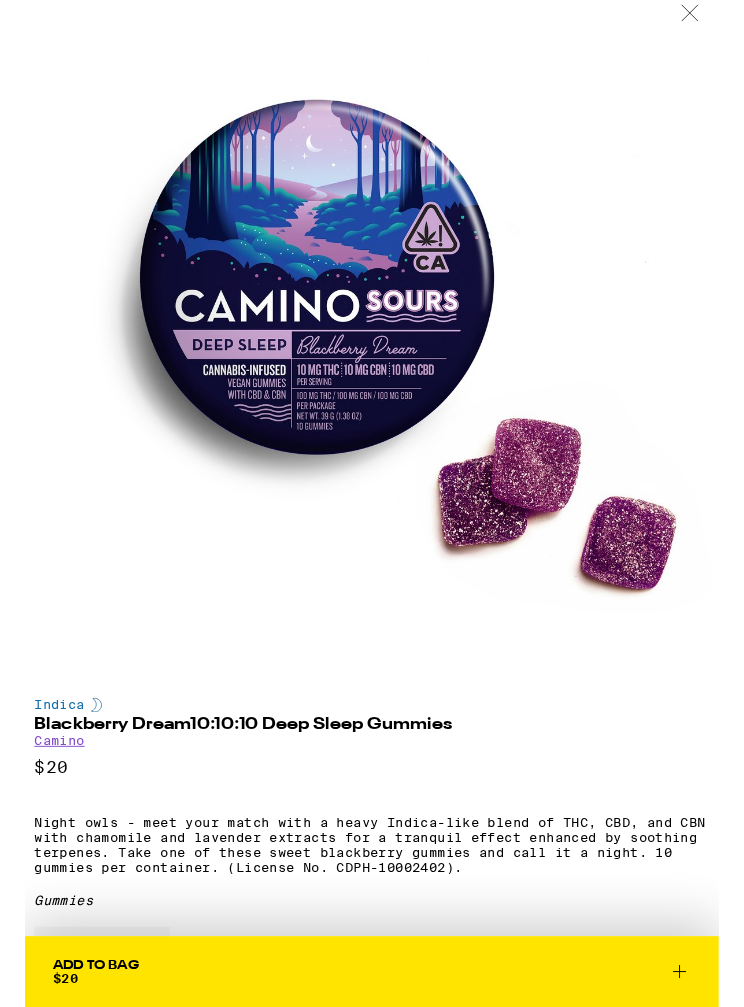 scroll, scrollTop: 15, scrollLeft: 0, axis: vertical 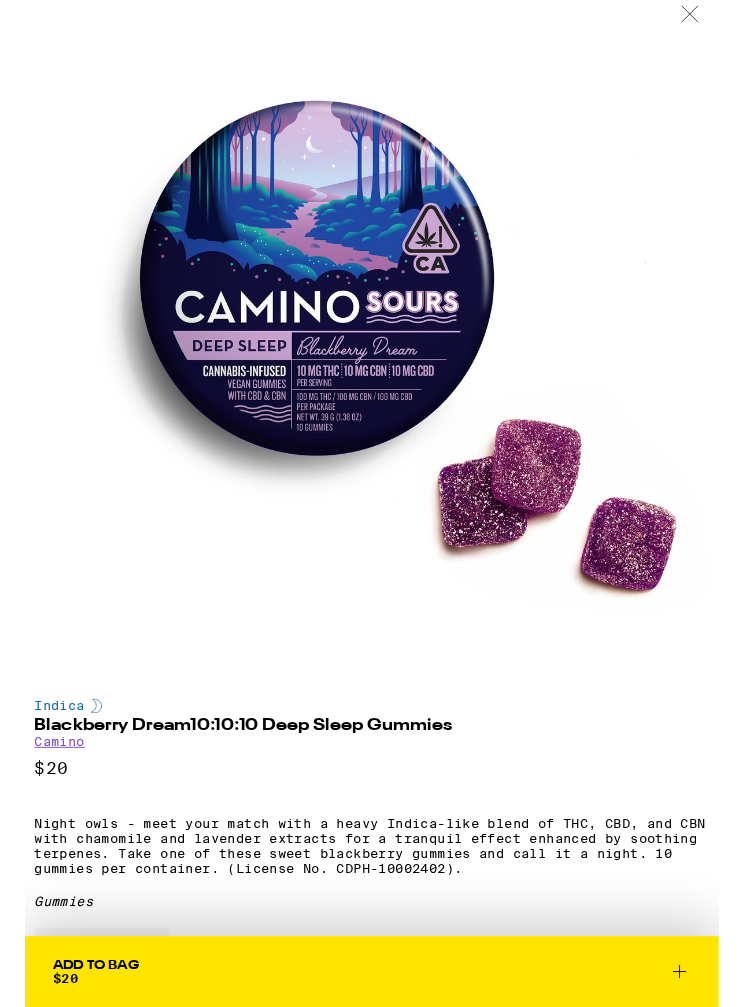 click at bounding box center (713, 16) 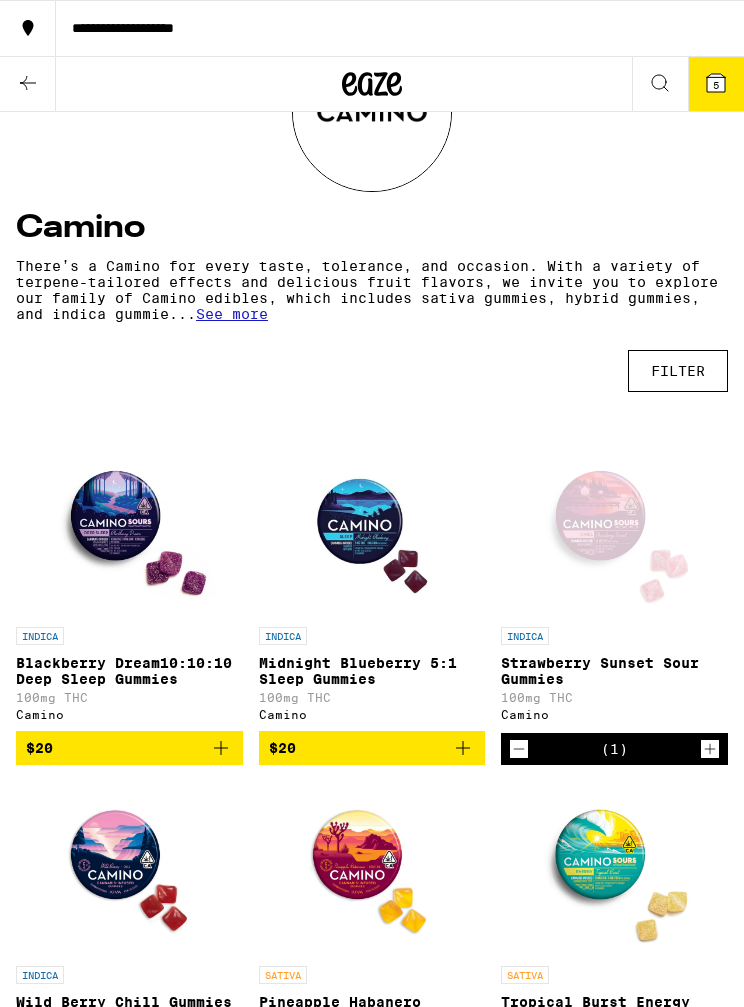 scroll, scrollTop: 227, scrollLeft: 0, axis: vertical 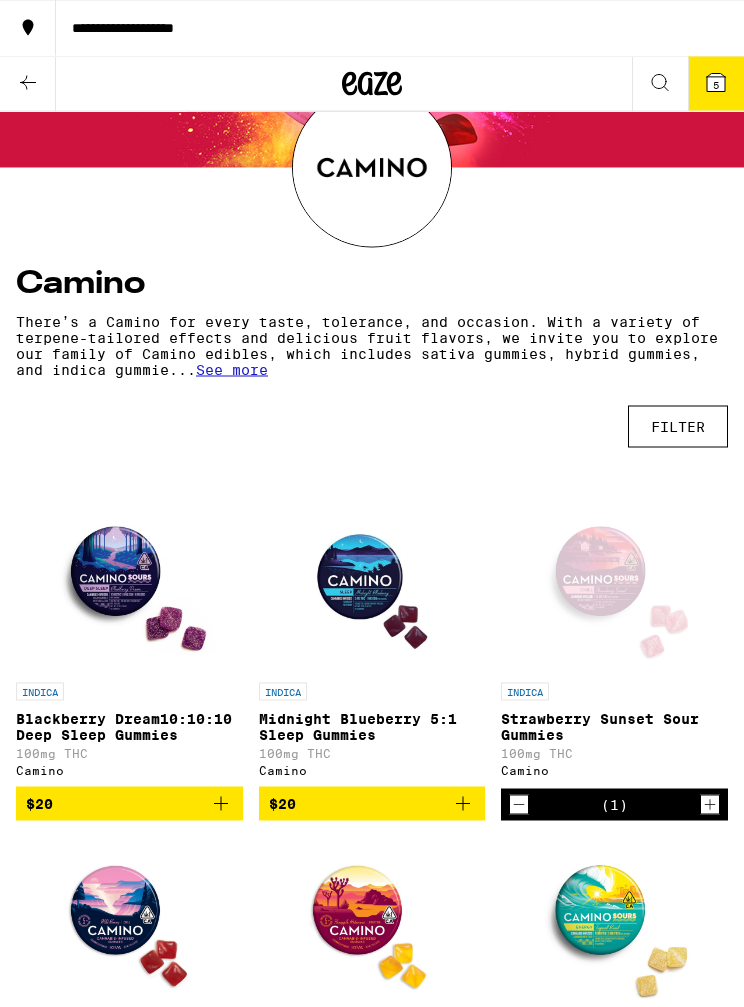 click 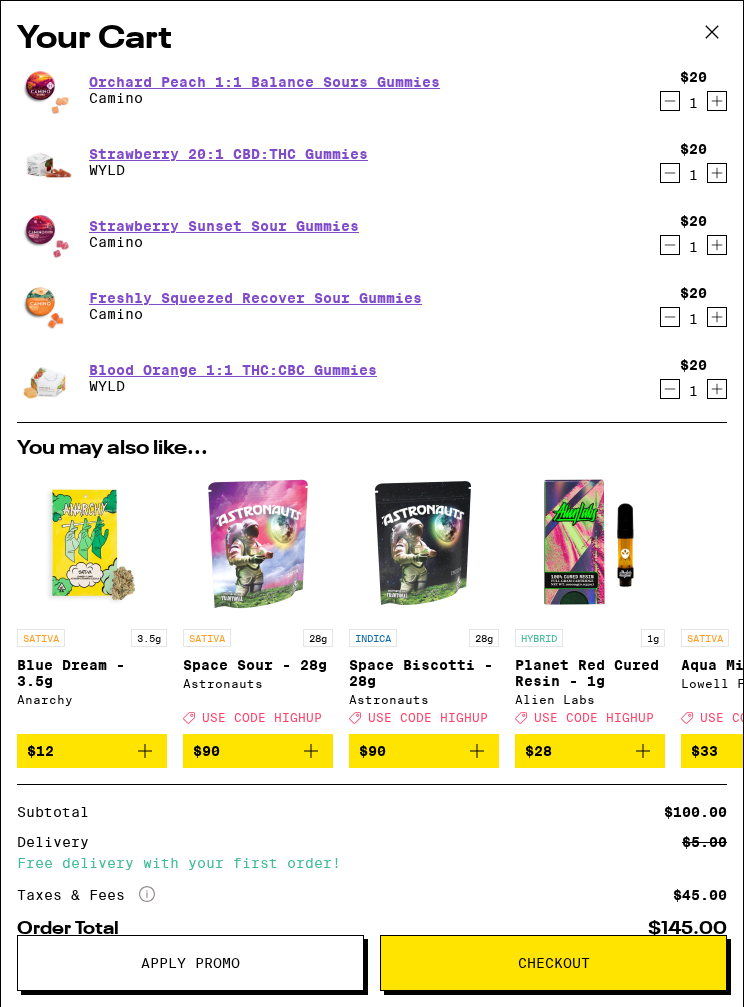click on "Strawberry 20:1 CBD:THC Gummies" at bounding box center [228, 154] 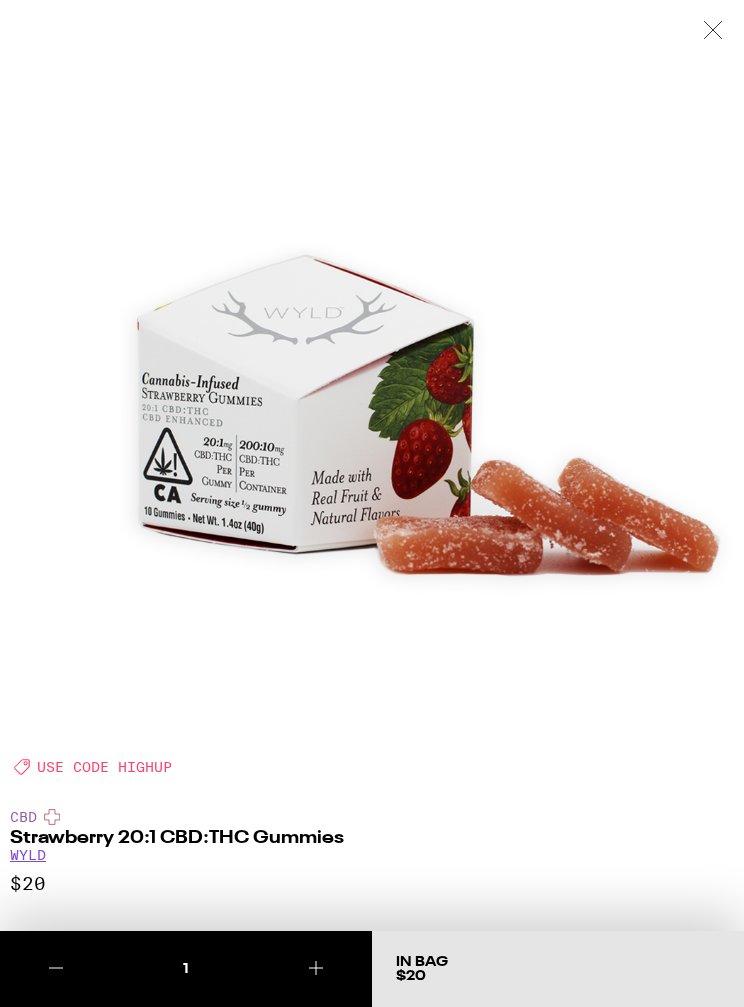 scroll, scrollTop: 0, scrollLeft: 0, axis: both 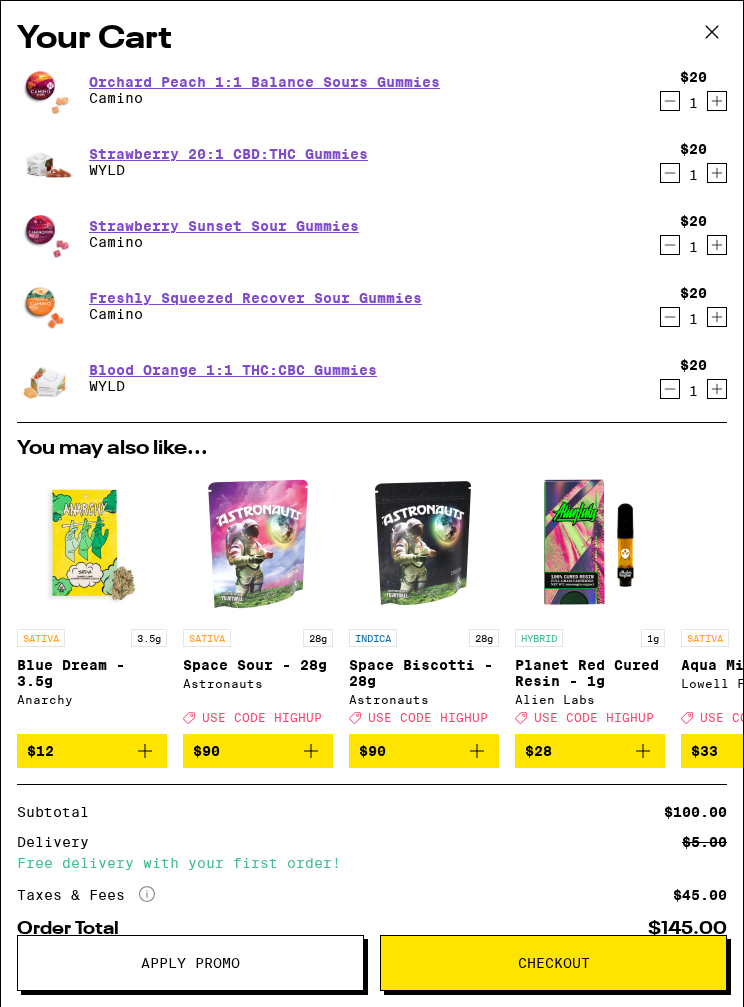 click on "Orchard Peach 1:1 Balance Sours Gummies" at bounding box center (264, 82) 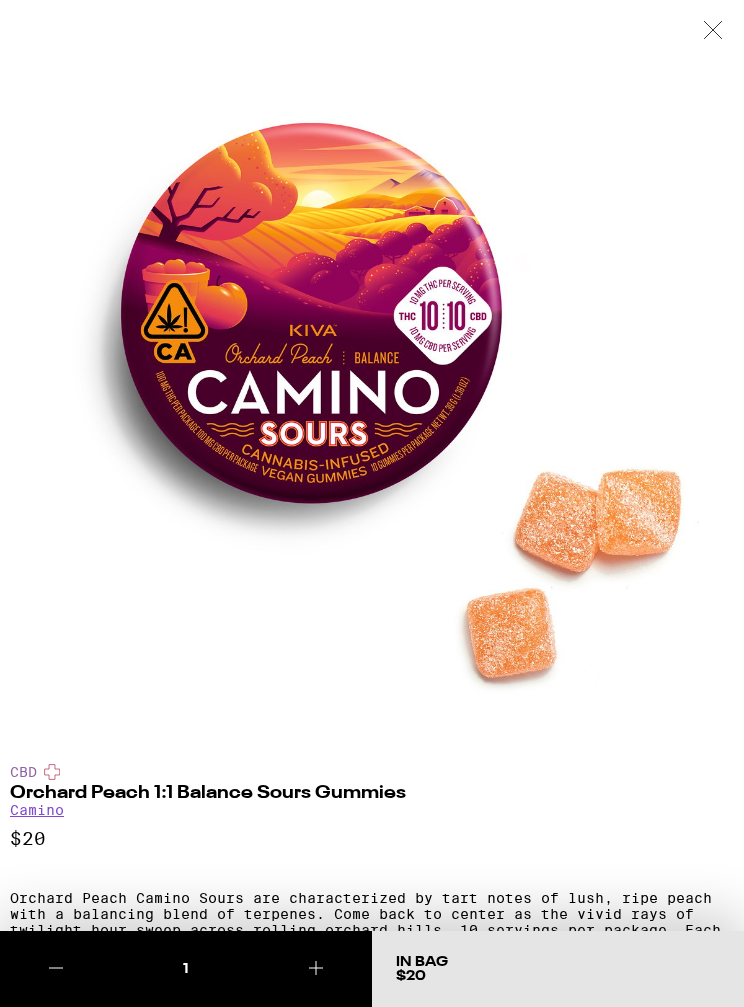 scroll, scrollTop: 0, scrollLeft: 0, axis: both 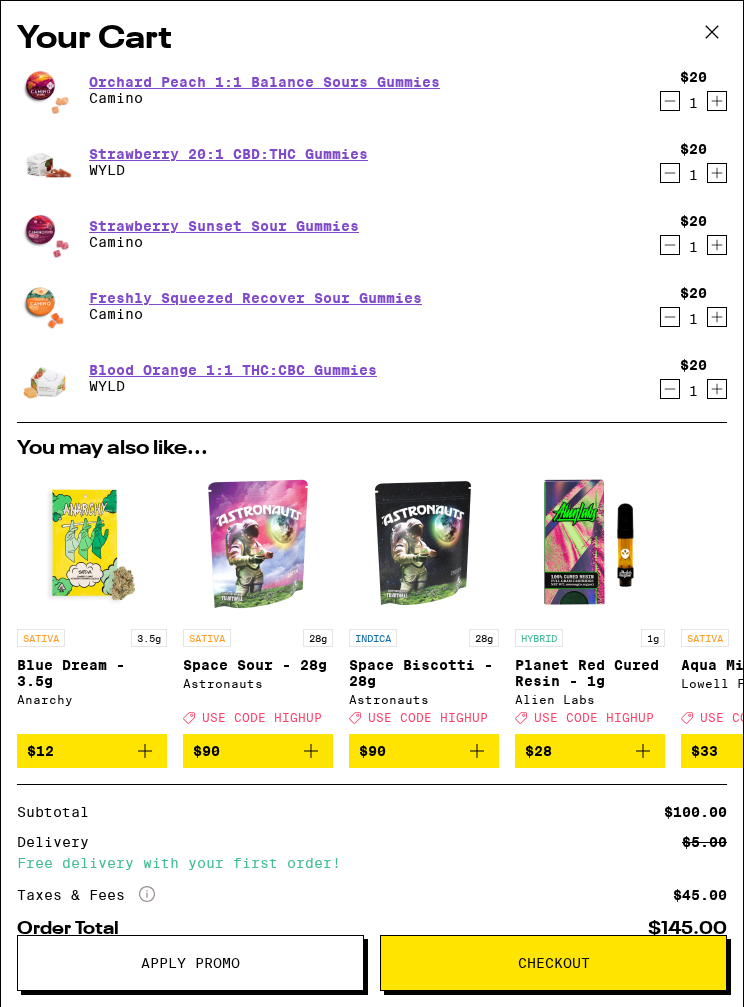 click on "Freshly Squeezed Recover Sour Gummies" at bounding box center (255, 298) 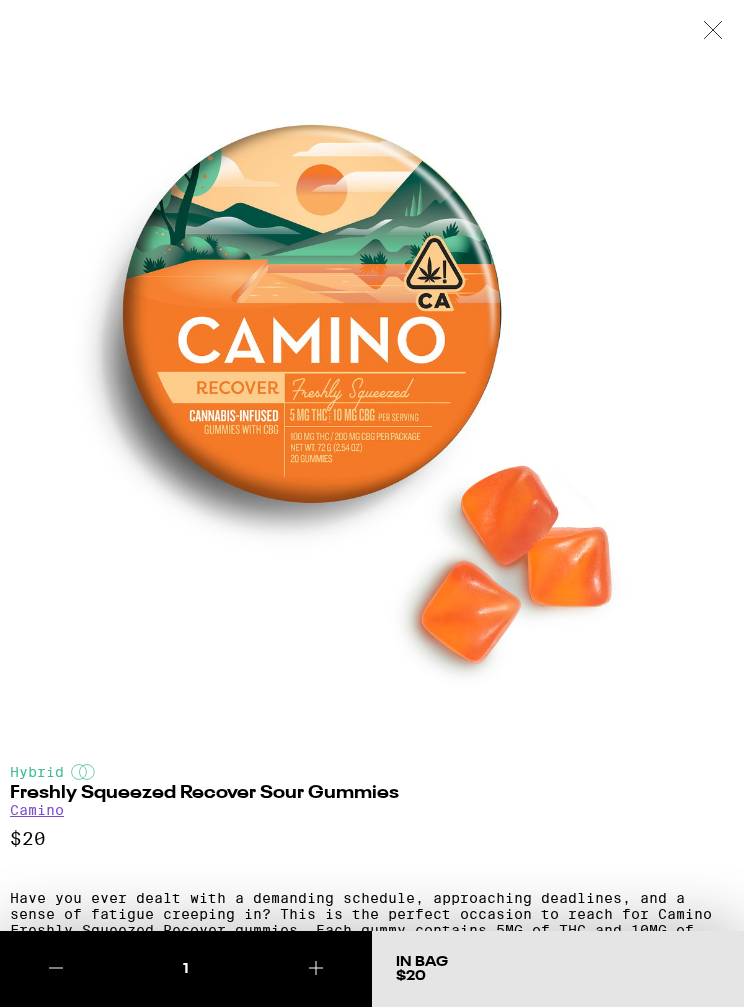 scroll, scrollTop: 0, scrollLeft: 0, axis: both 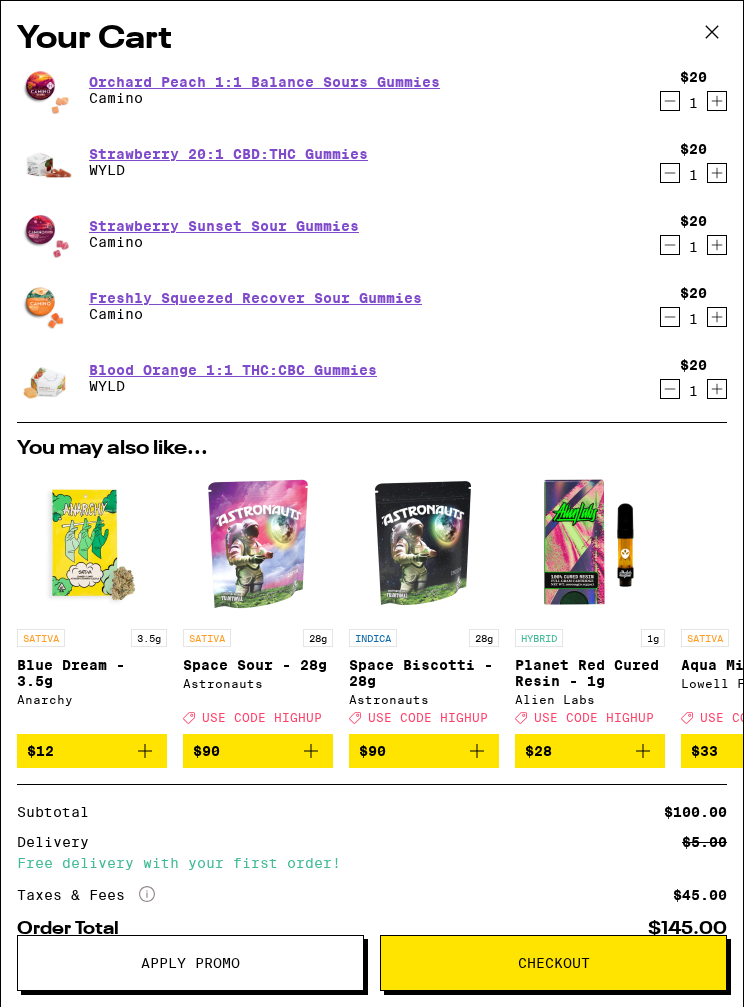 click 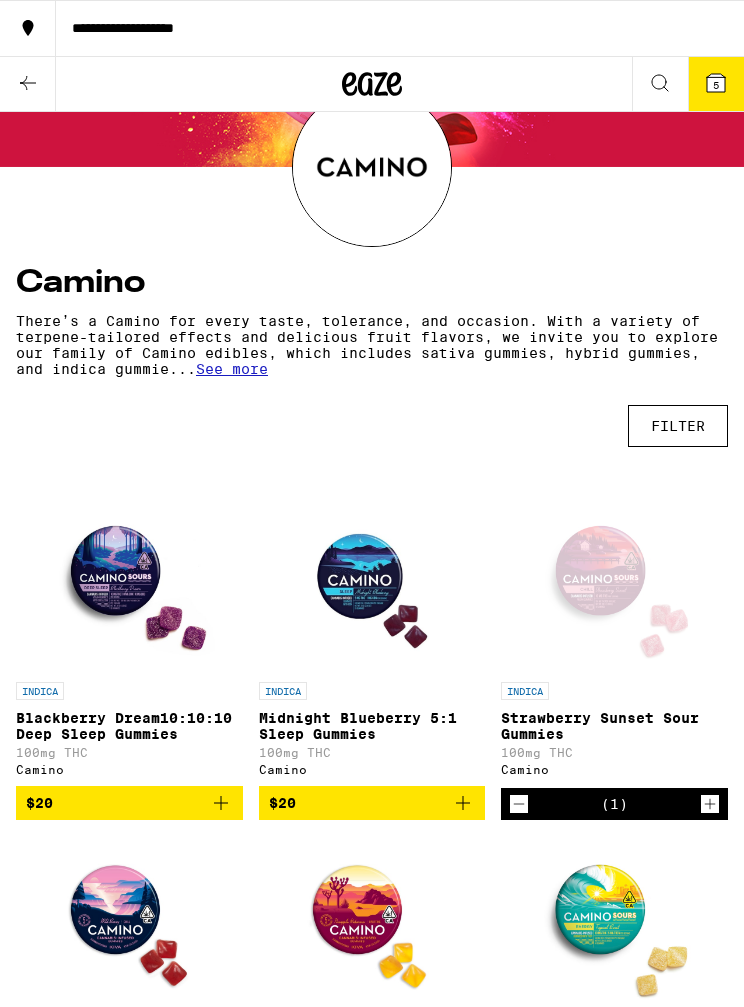 click 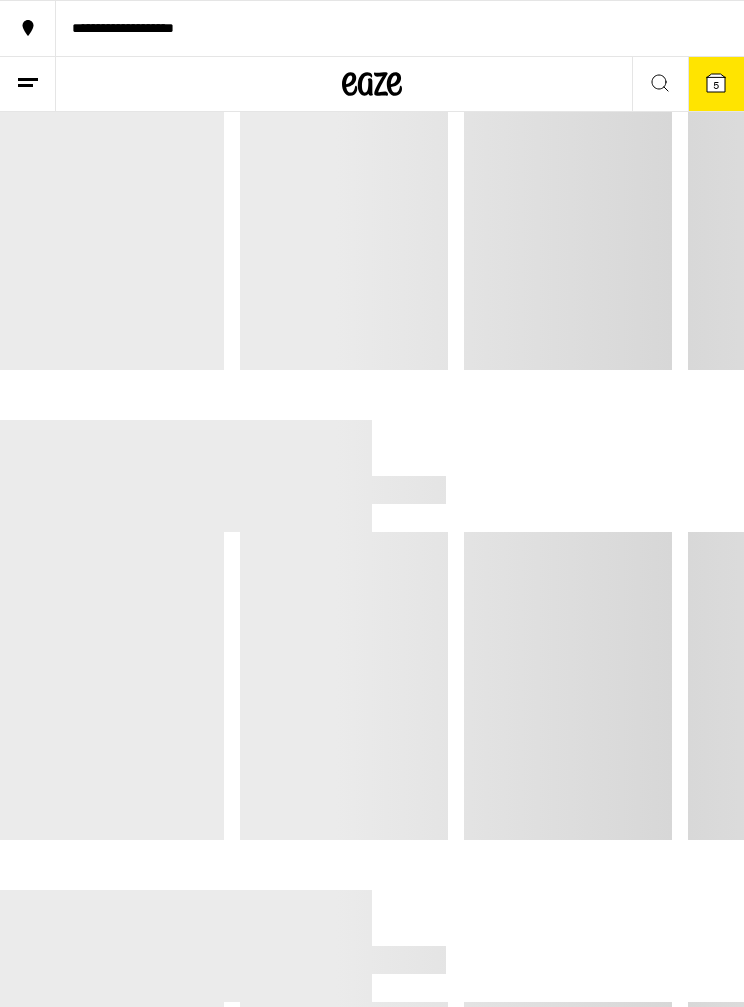 scroll, scrollTop: 0, scrollLeft: 0, axis: both 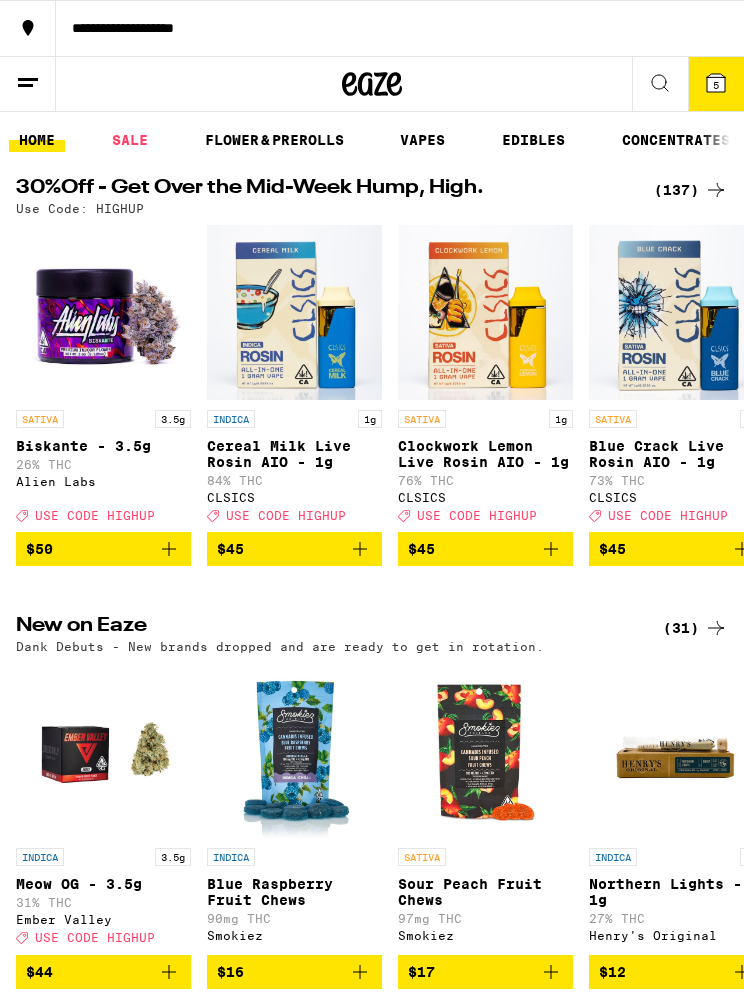 click 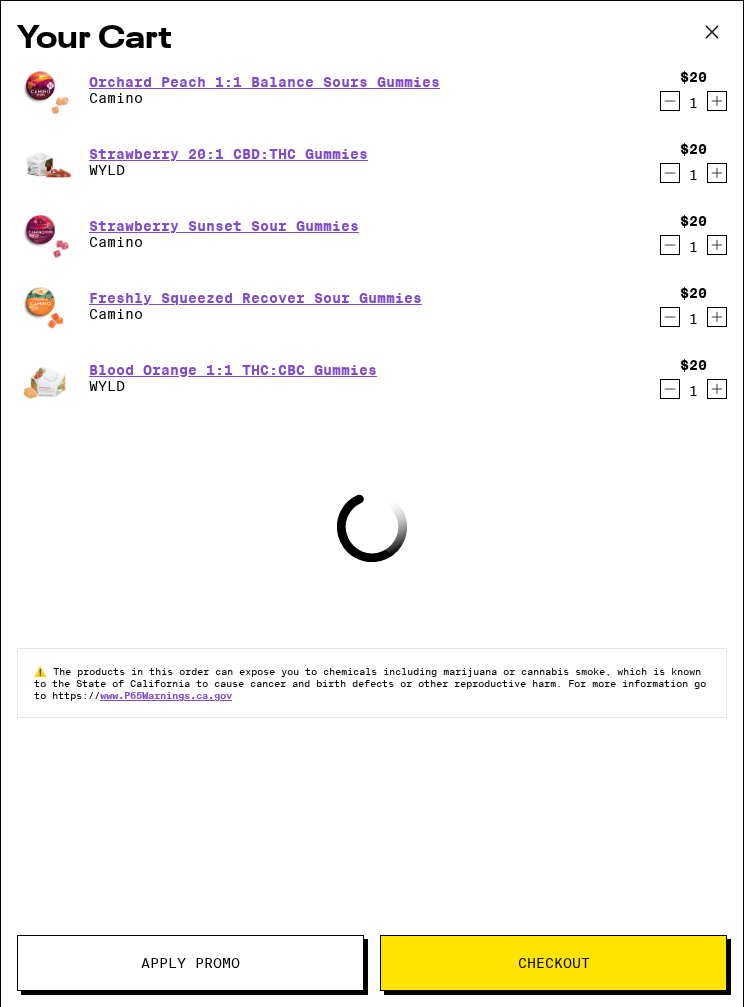 click on "Apply Promo" at bounding box center (190, 963) 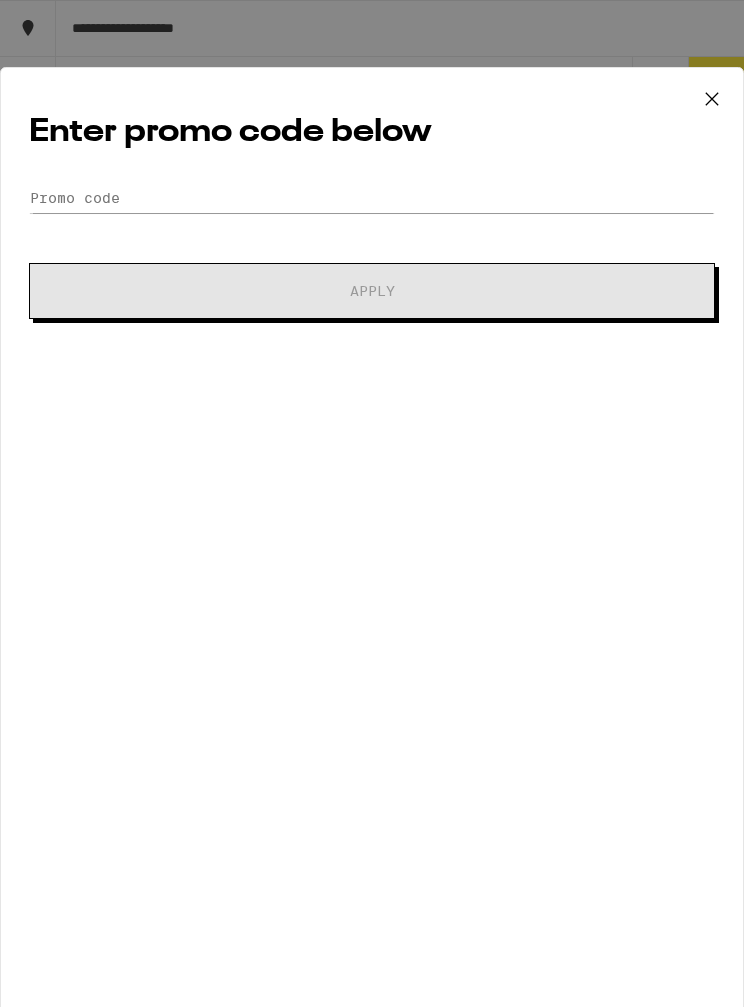 scroll, scrollTop: 0, scrollLeft: 0, axis: both 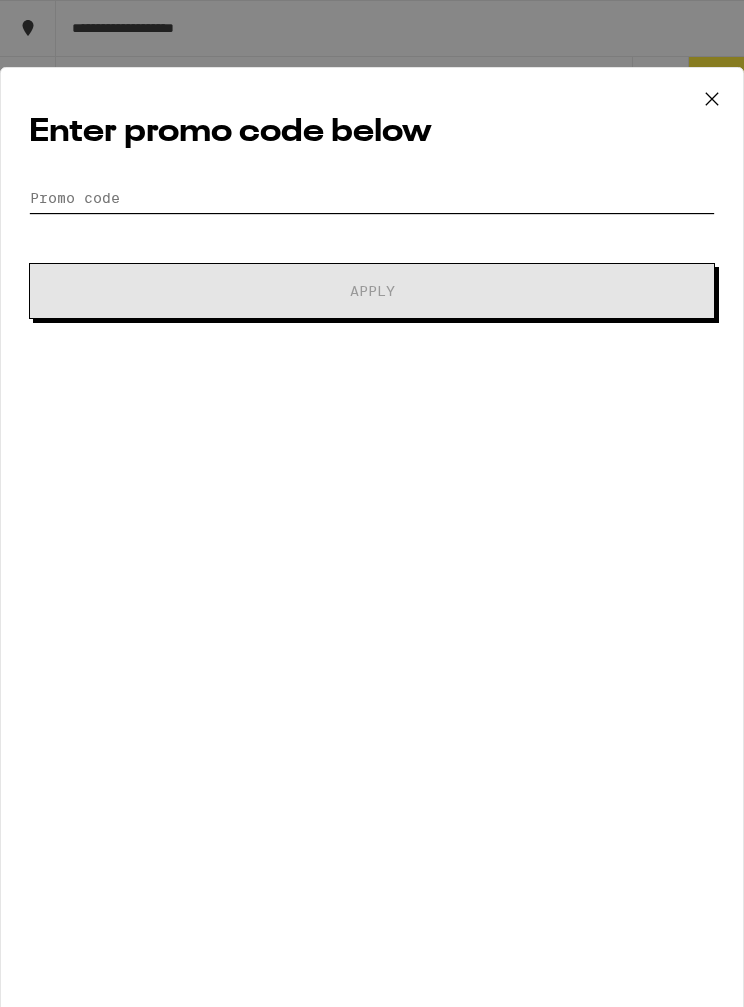 click on "Promo Code" at bounding box center [372, 198] 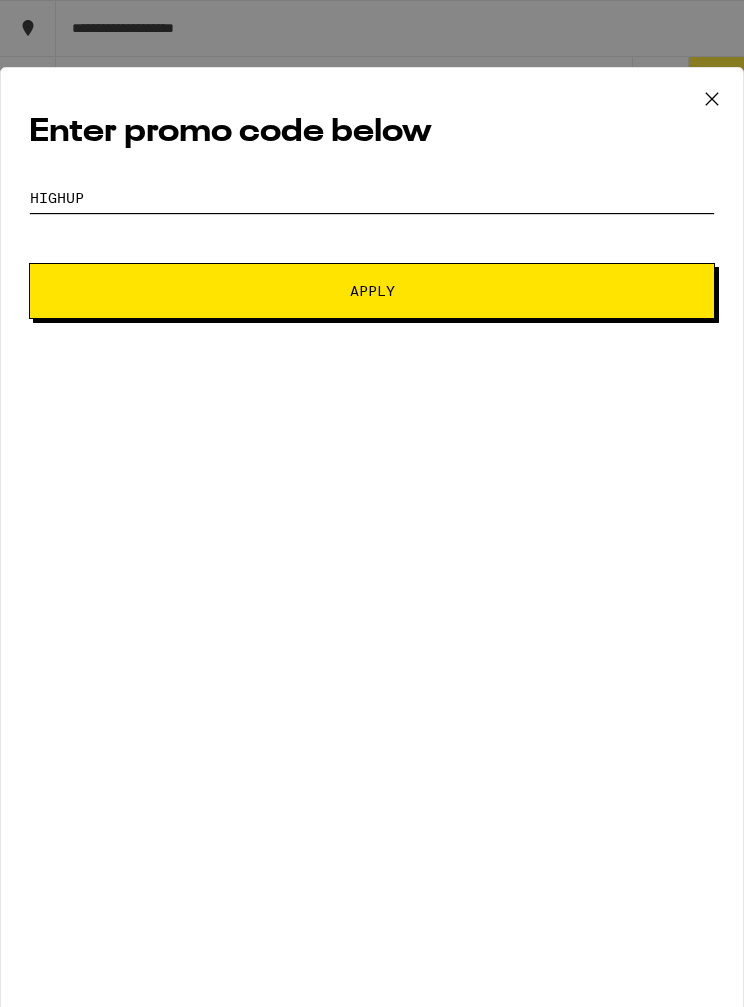 type on "Highup" 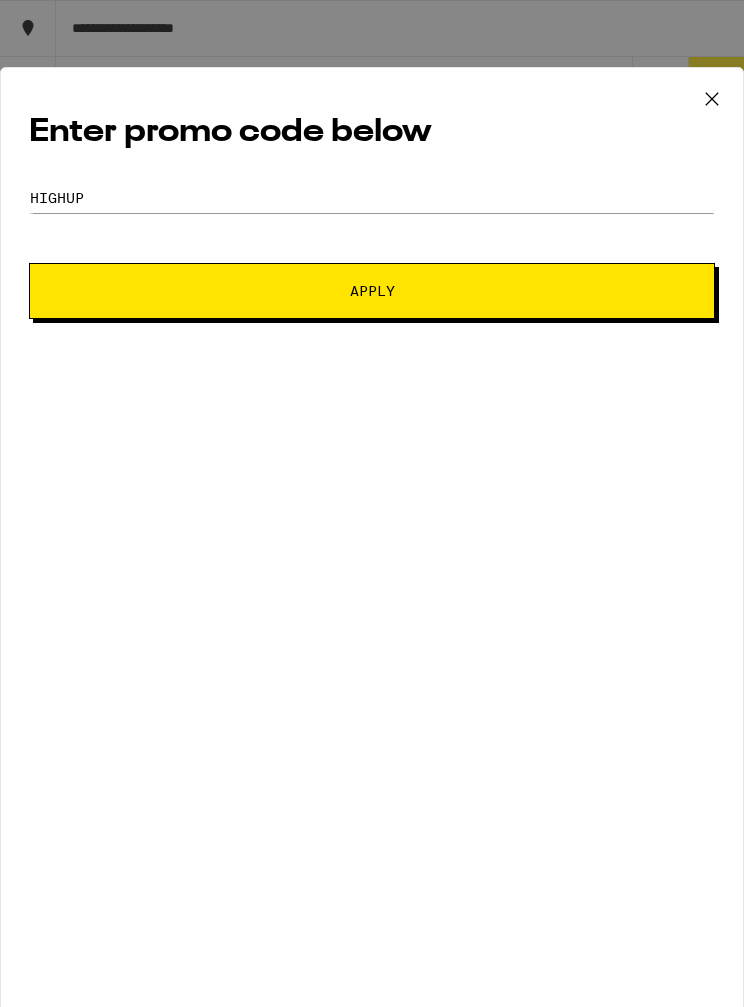 click on "Apply" at bounding box center [372, 291] 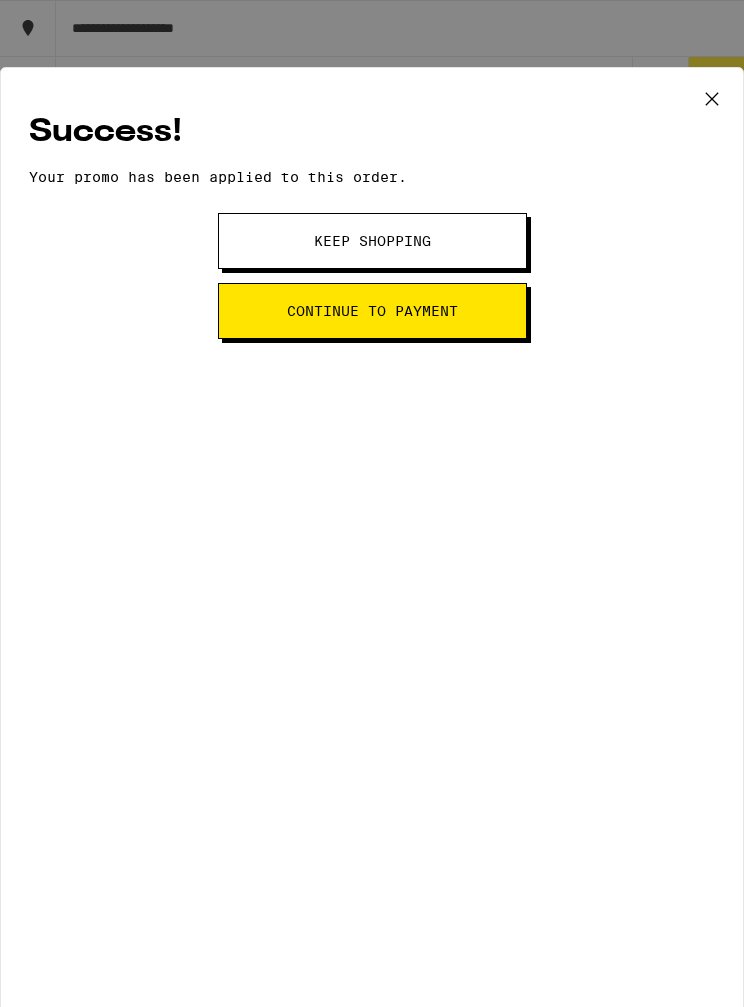 click on "Keep Shopping" at bounding box center [372, 241] 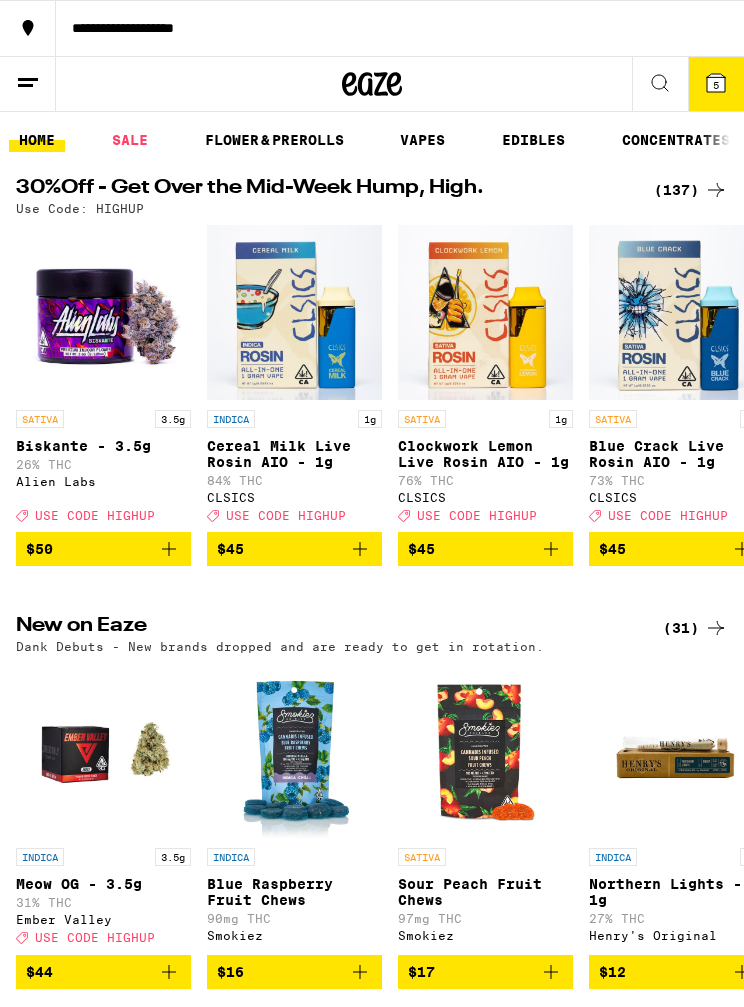 scroll, scrollTop: 0, scrollLeft: 0, axis: both 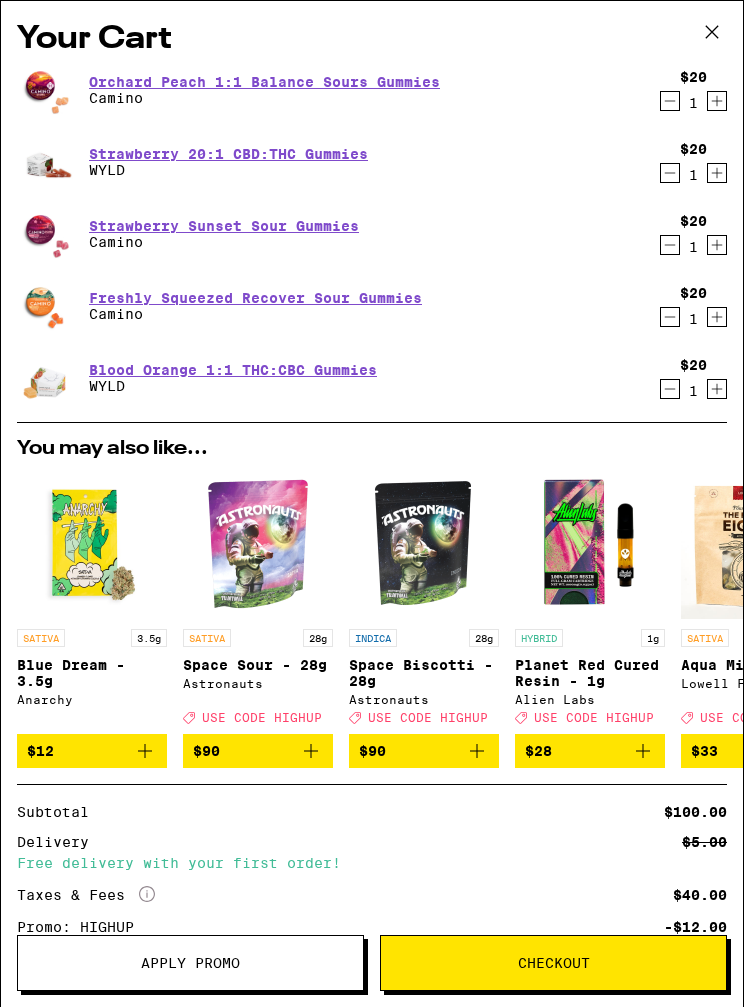 click on "Strawberry Sunset Sour Gummies" at bounding box center (224, 226) 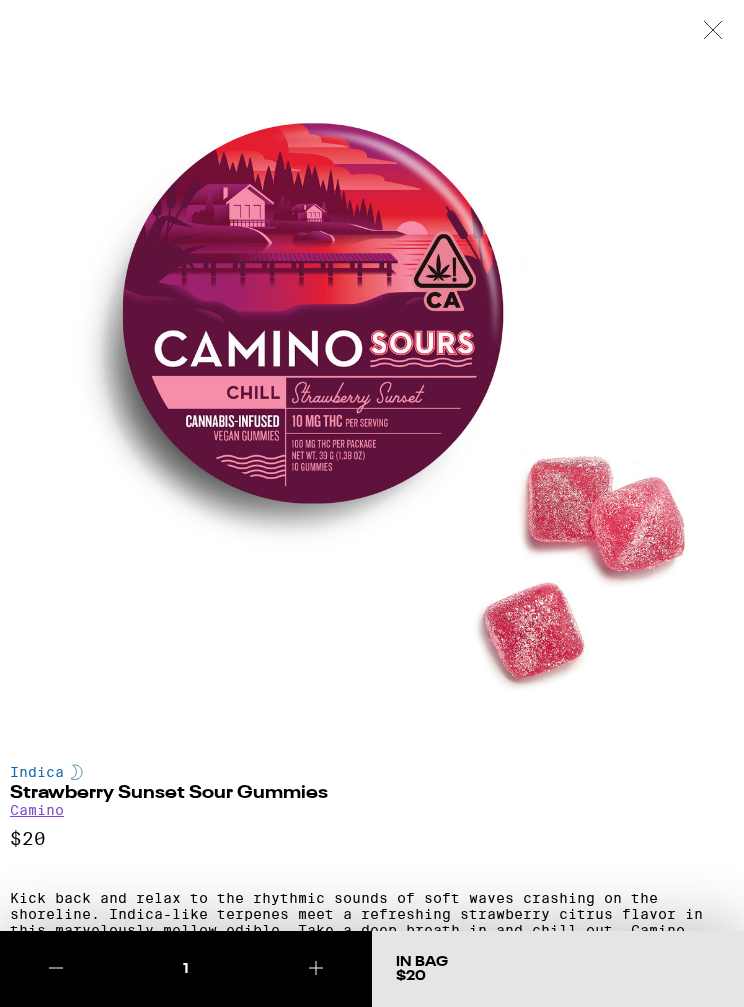scroll, scrollTop: 0, scrollLeft: 0, axis: both 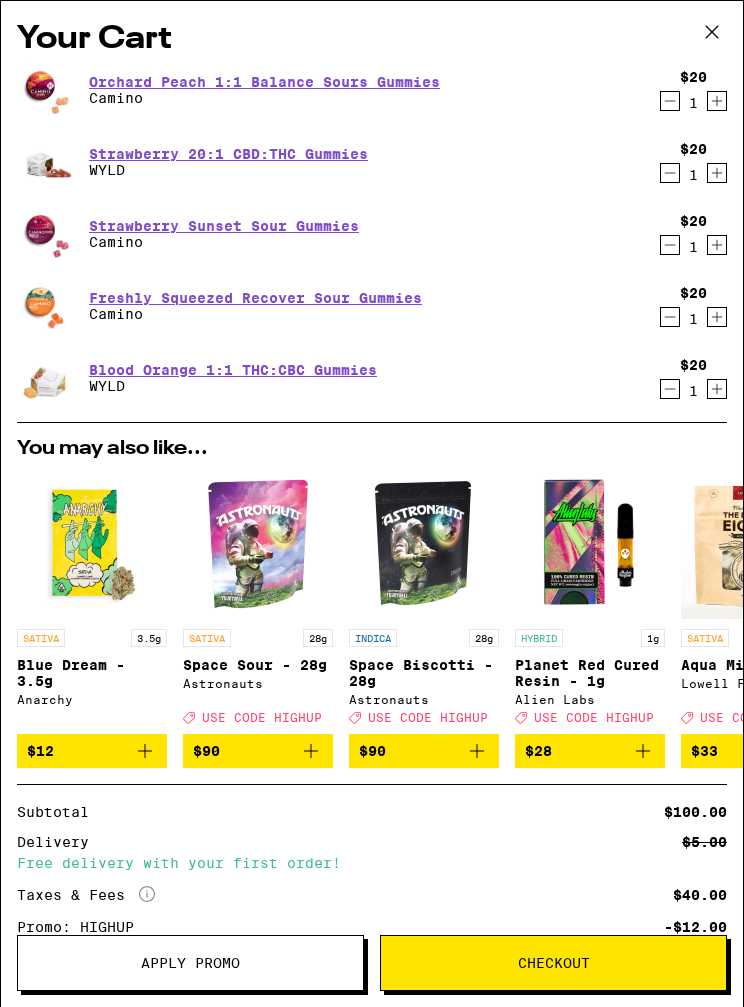 click 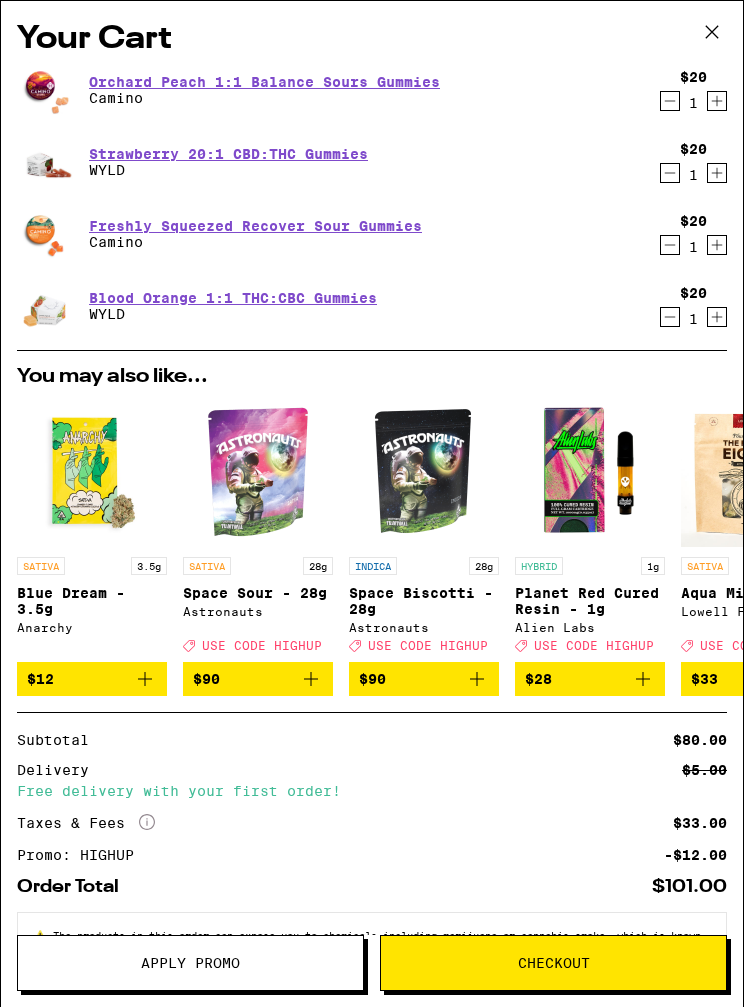click on "Orchard Peach 1:1 Balance Sours Gummies" at bounding box center (264, 82) 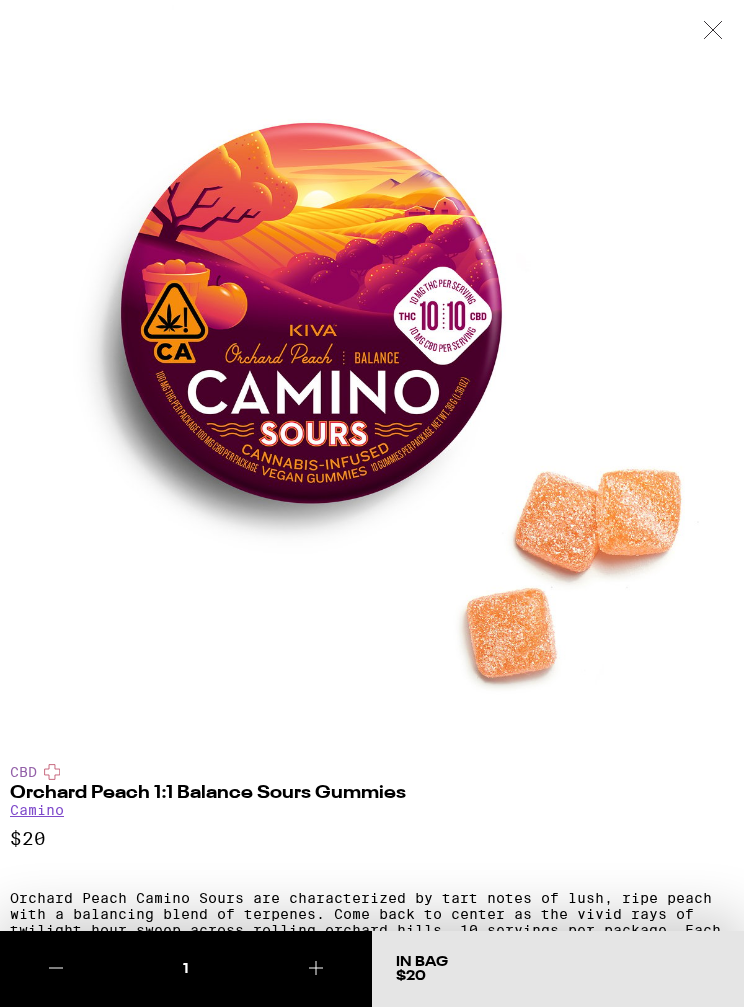 scroll, scrollTop: 0, scrollLeft: 0, axis: both 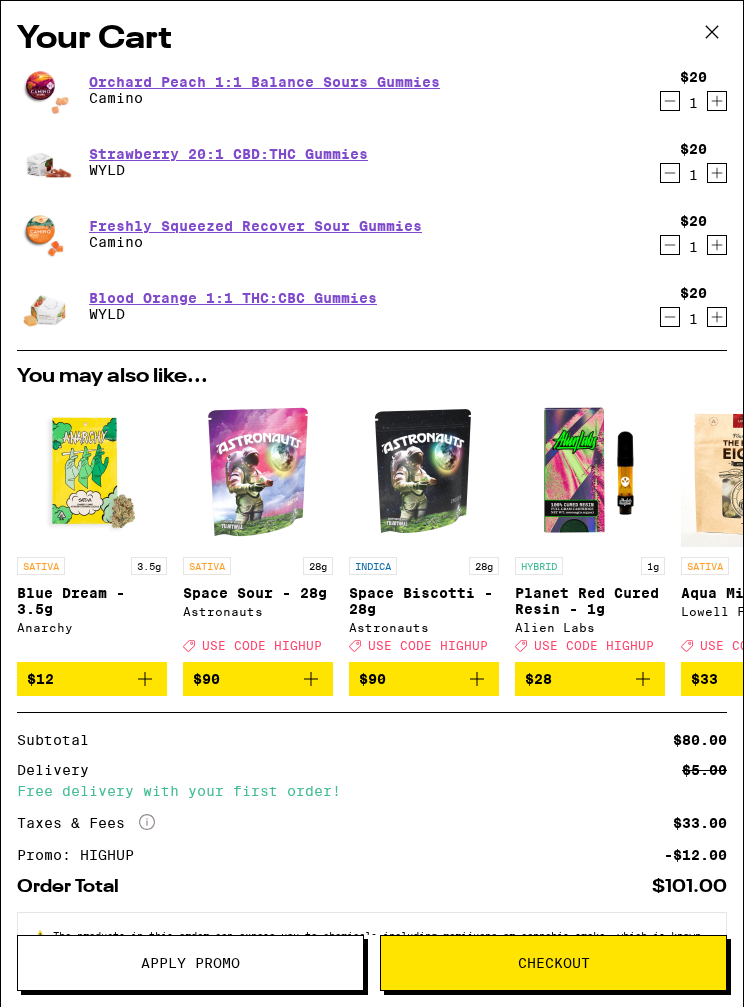 click on "Blood Orange 1:1 THC:CBC Gummies" at bounding box center [233, 298] 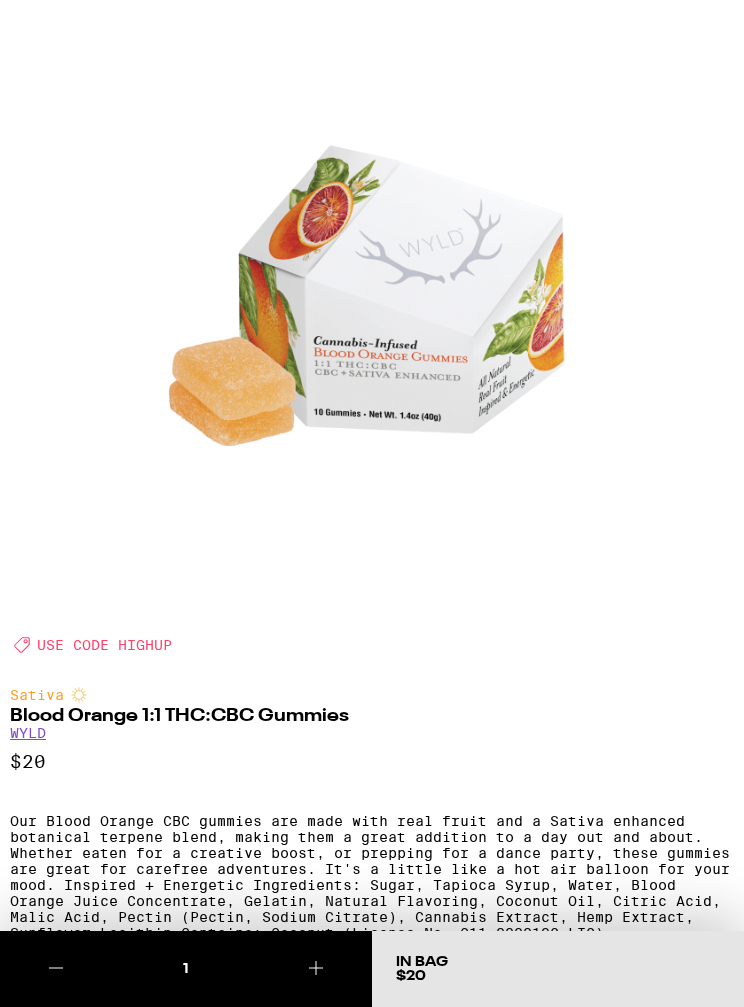 scroll, scrollTop: 123, scrollLeft: 0, axis: vertical 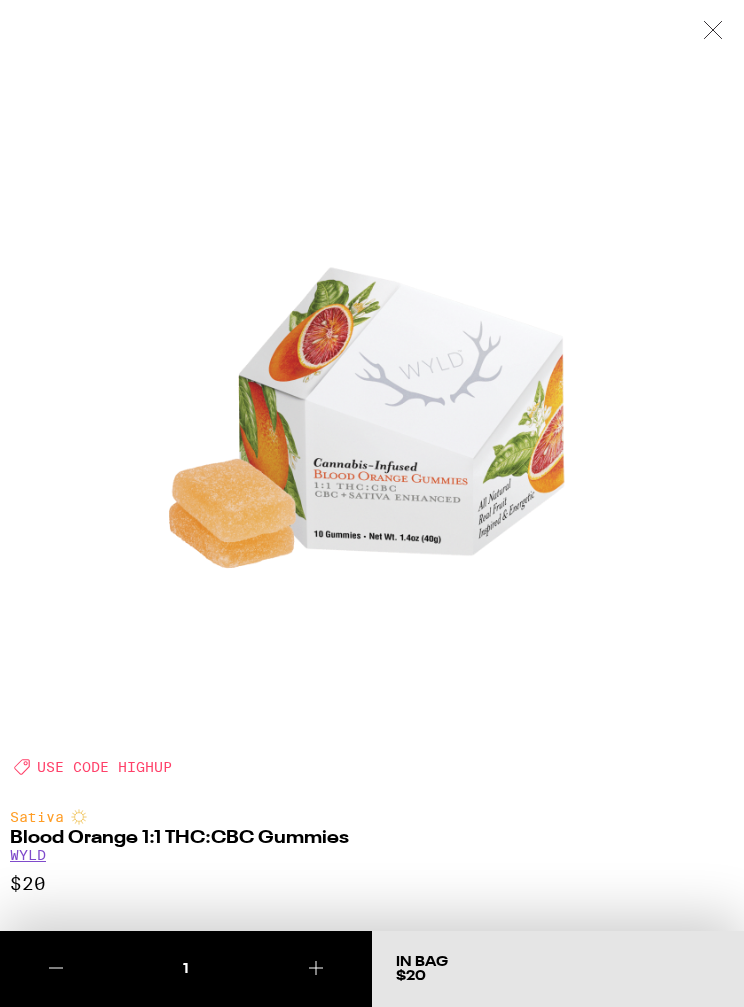click 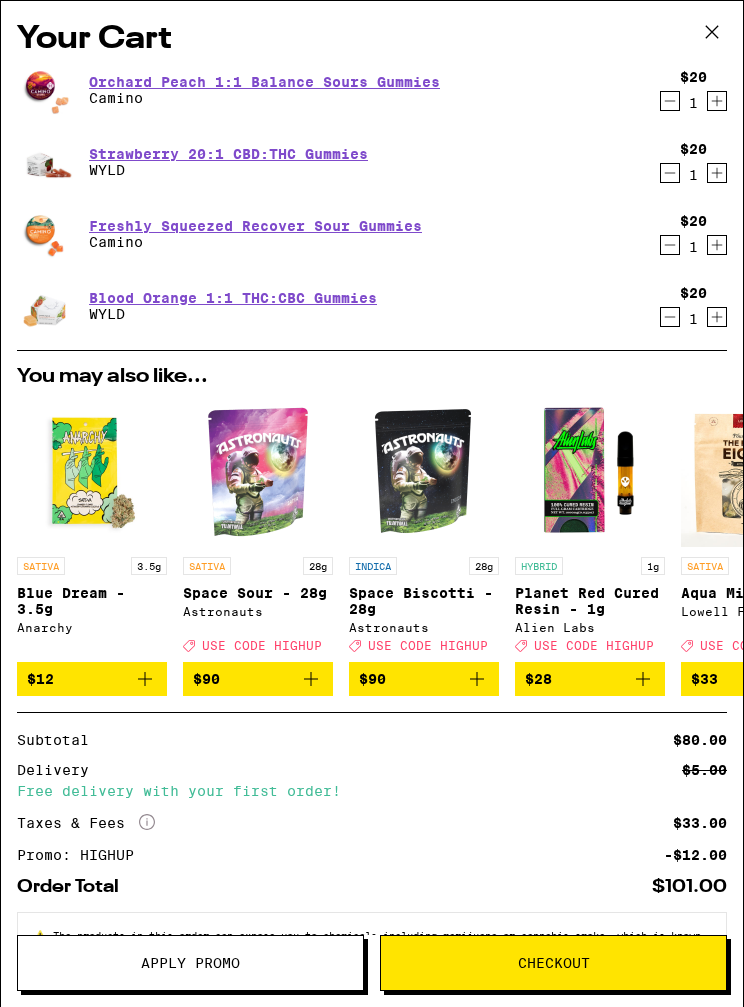 click on "Freshly Squeezed Recover Sour Gummies" at bounding box center (255, 226) 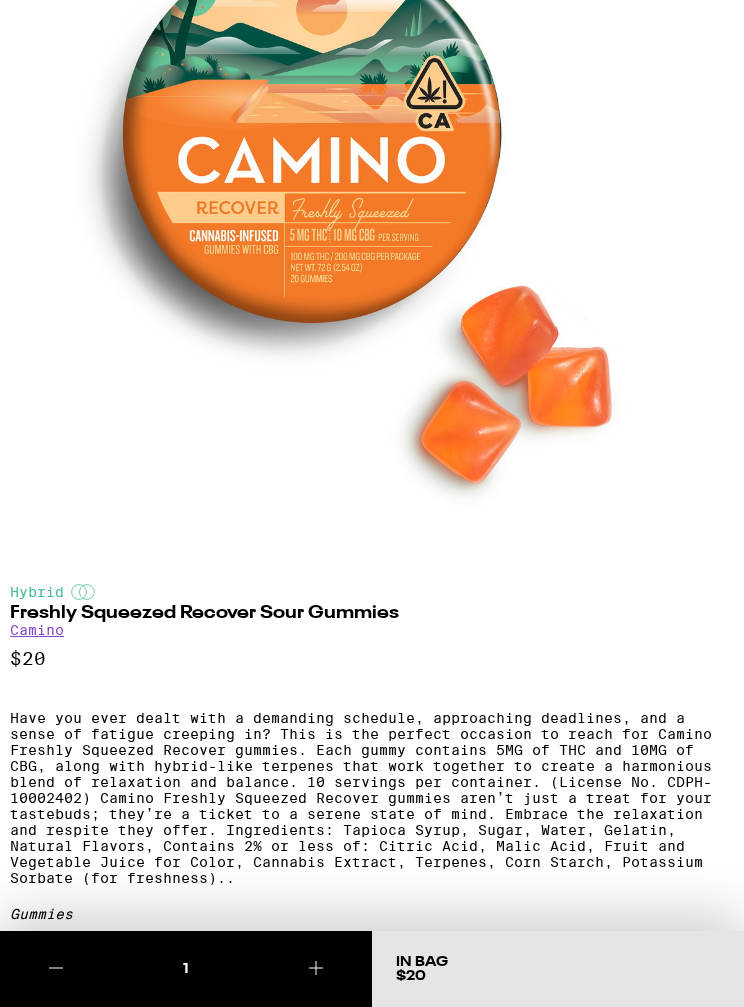 scroll, scrollTop: 202, scrollLeft: 0, axis: vertical 